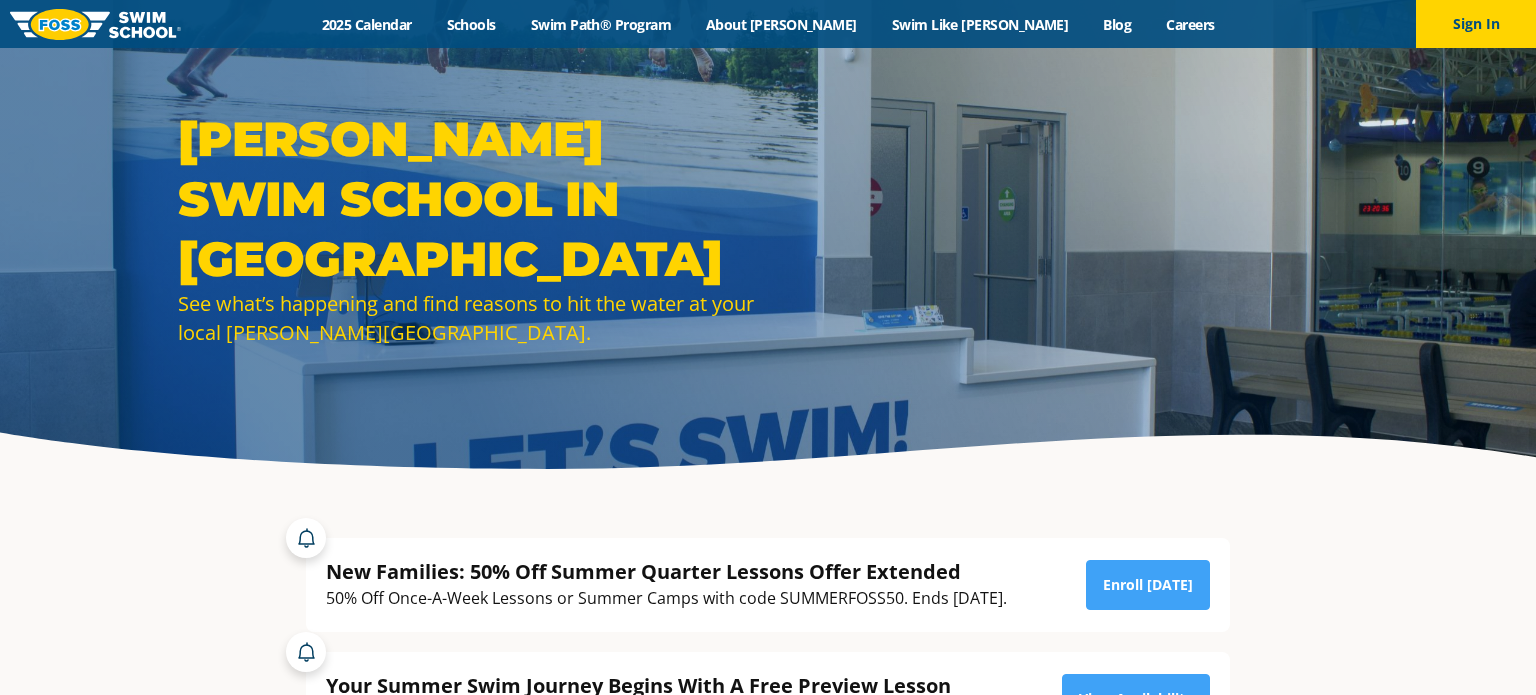 scroll, scrollTop: 0, scrollLeft: 0, axis: both 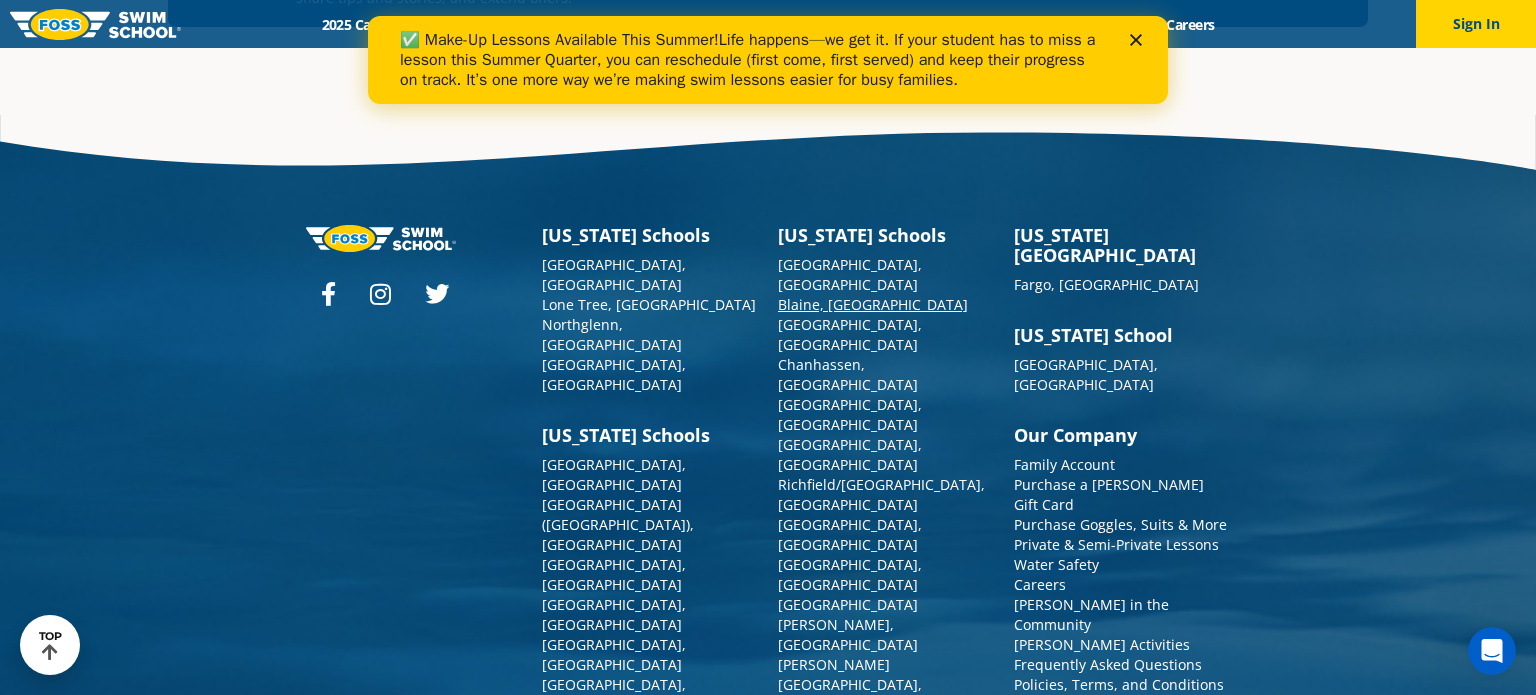 click on "Blaine, [GEOGRAPHIC_DATA]" at bounding box center (873, 304) 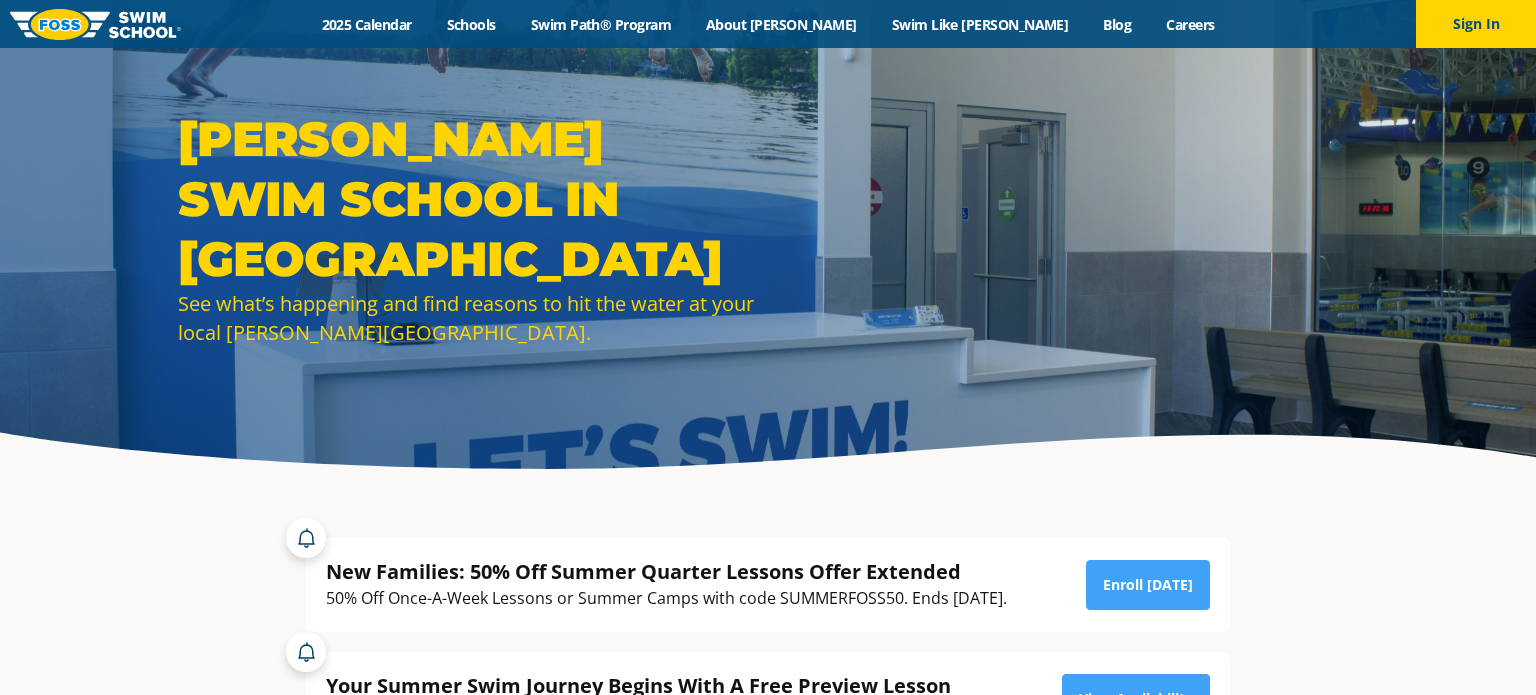scroll, scrollTop: 0, scrollLeft: 0, axis: both 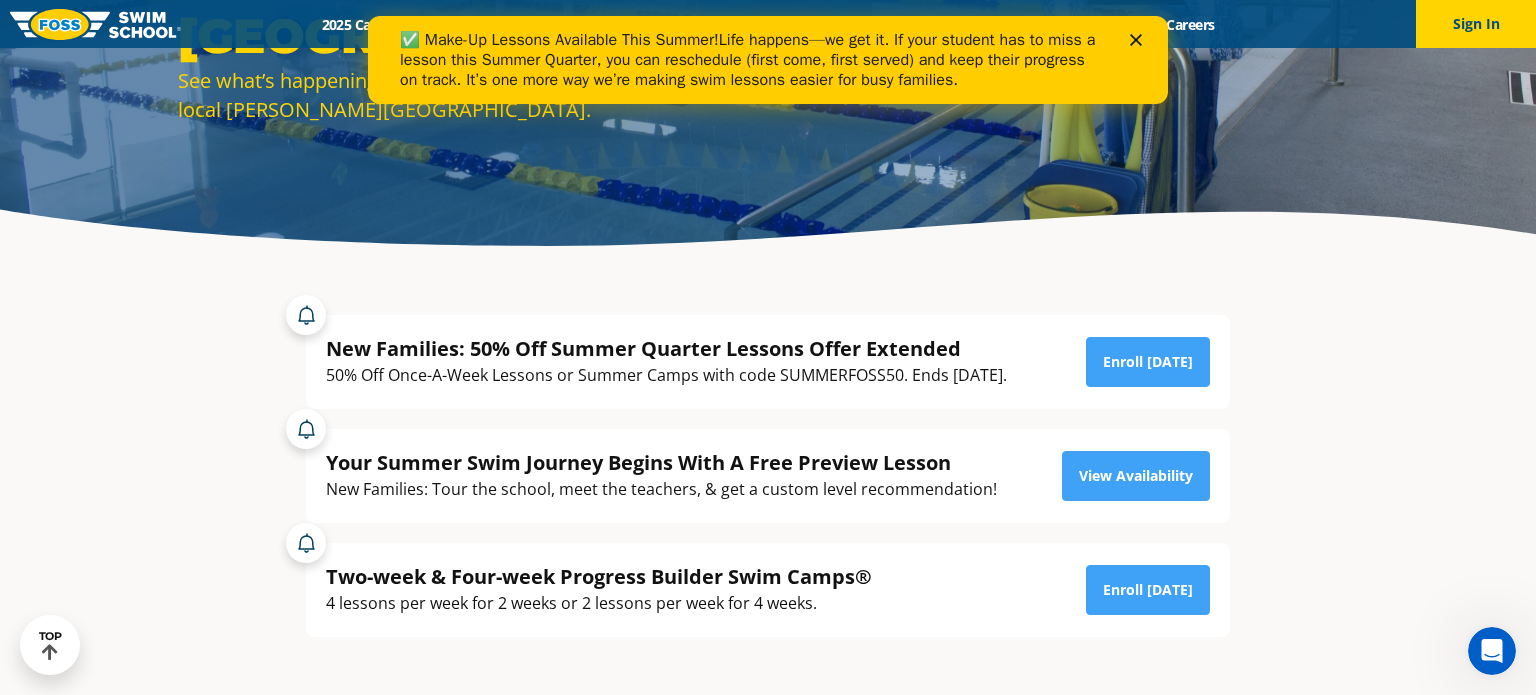 click at bounding box center [95, 24] 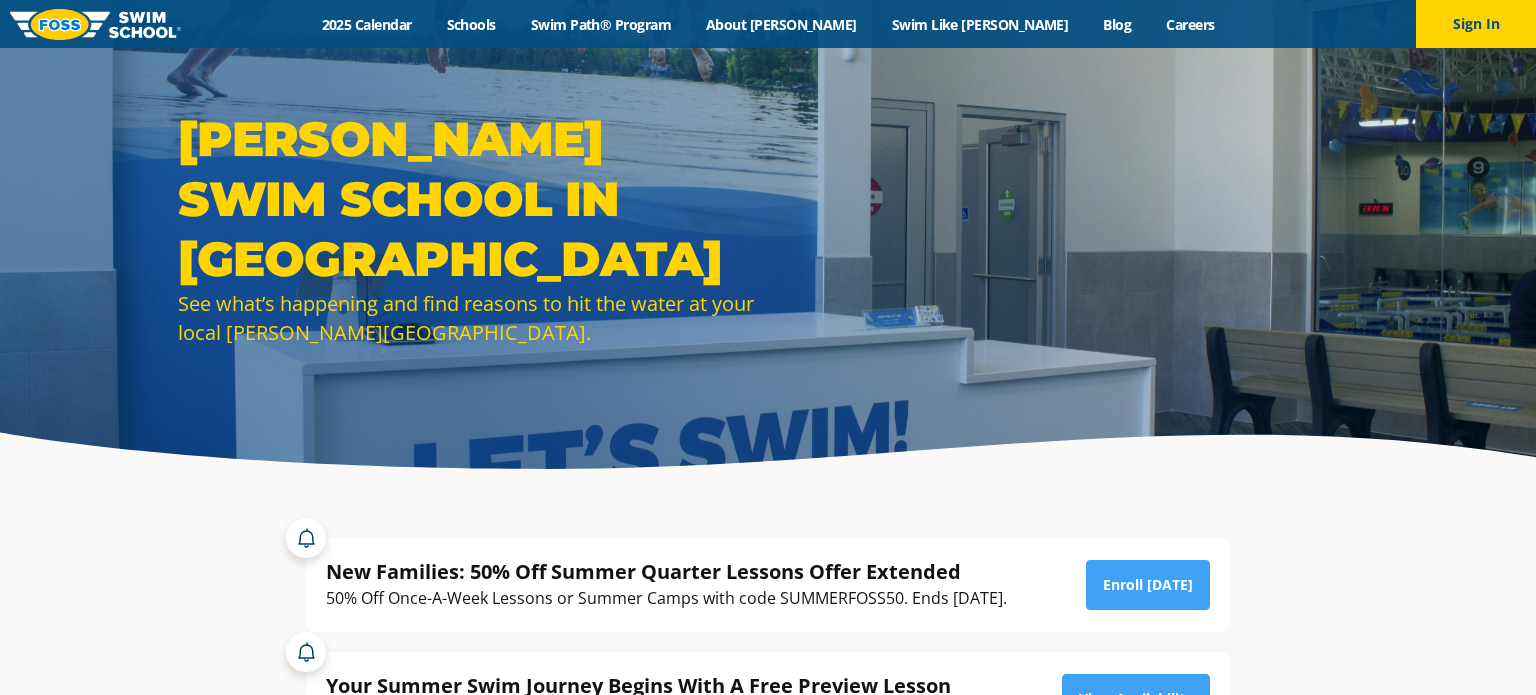 scroll, scrollTop: 0, scrollLeft: 0, axis: both 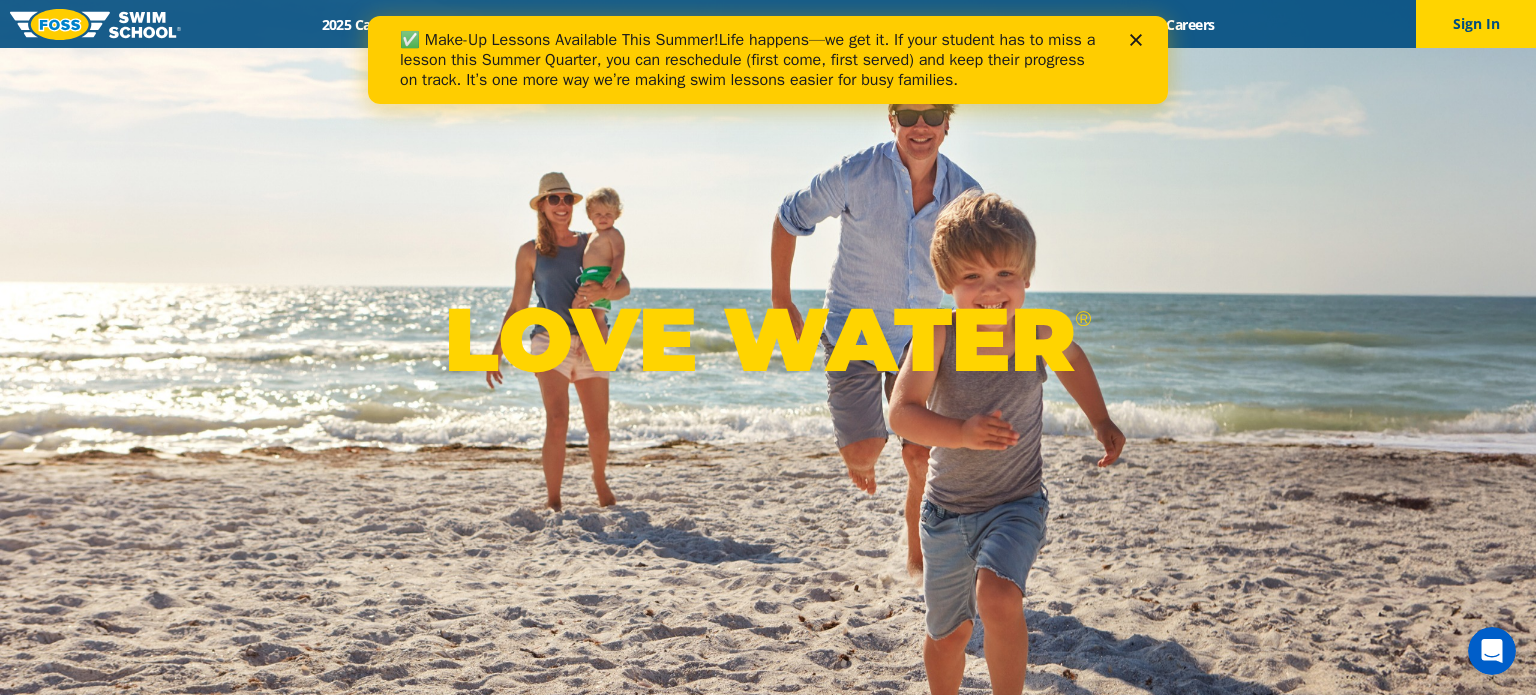 click on "2025 Calendar
Schools
Swim Path® Program
About FOSS
Swim Like Regan
Blog
Careers
Sign In" at bounding box center (768, 24) 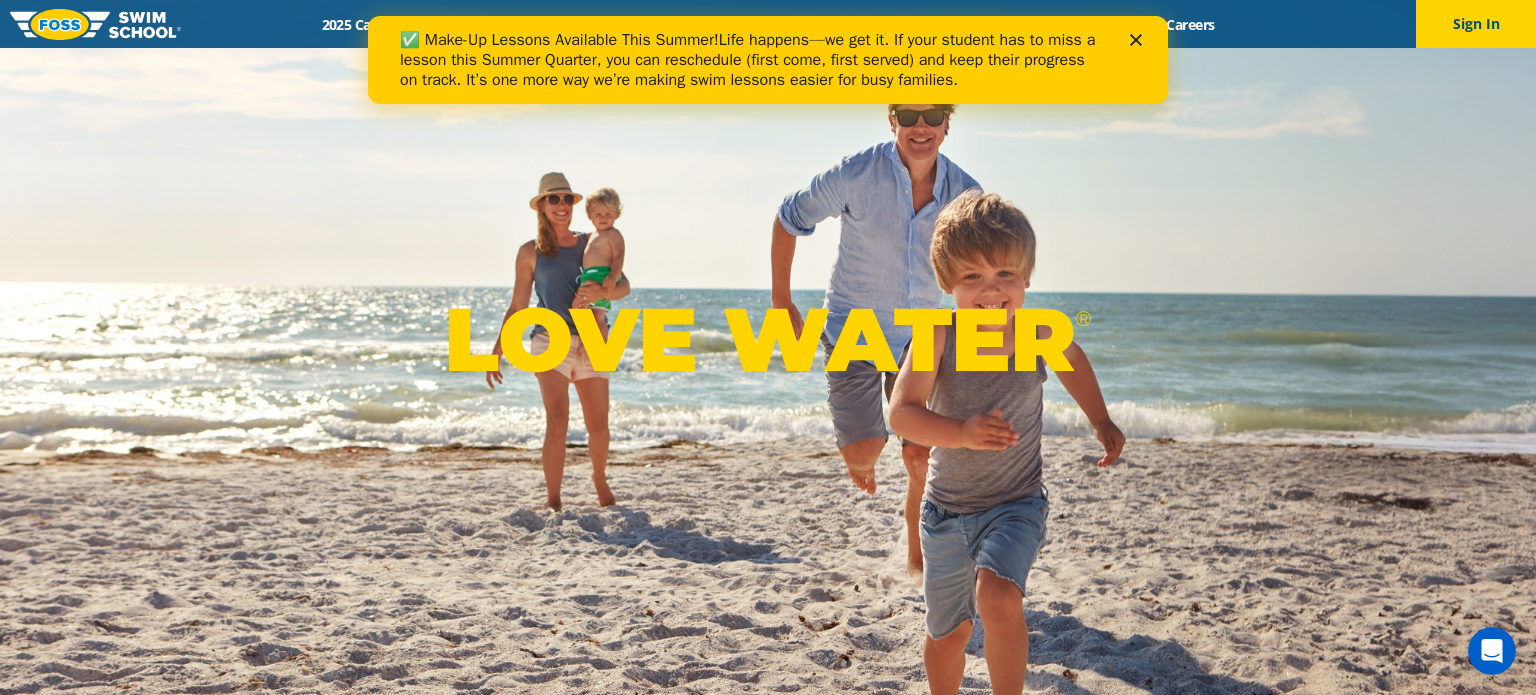click 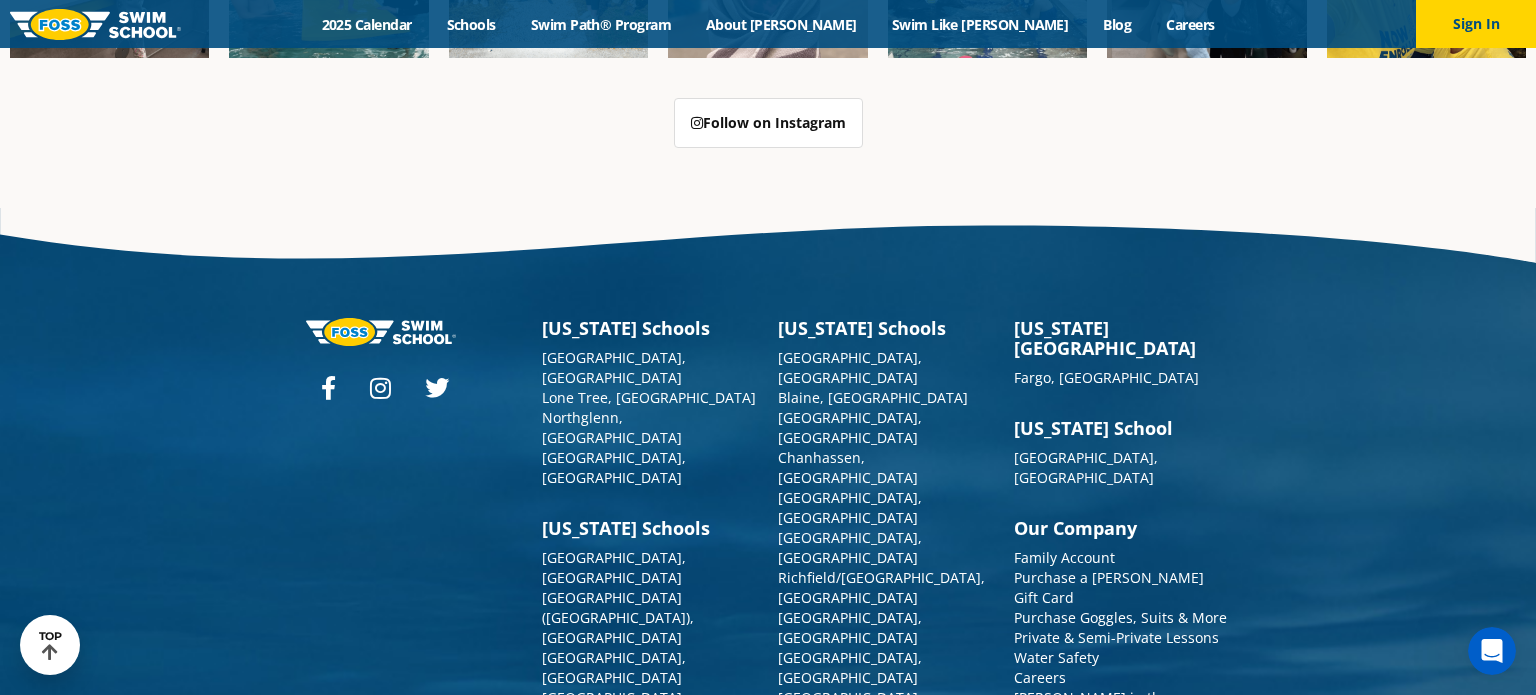 scroll, scrollTop: 5084, scrollLeft: 0, axis: vertical 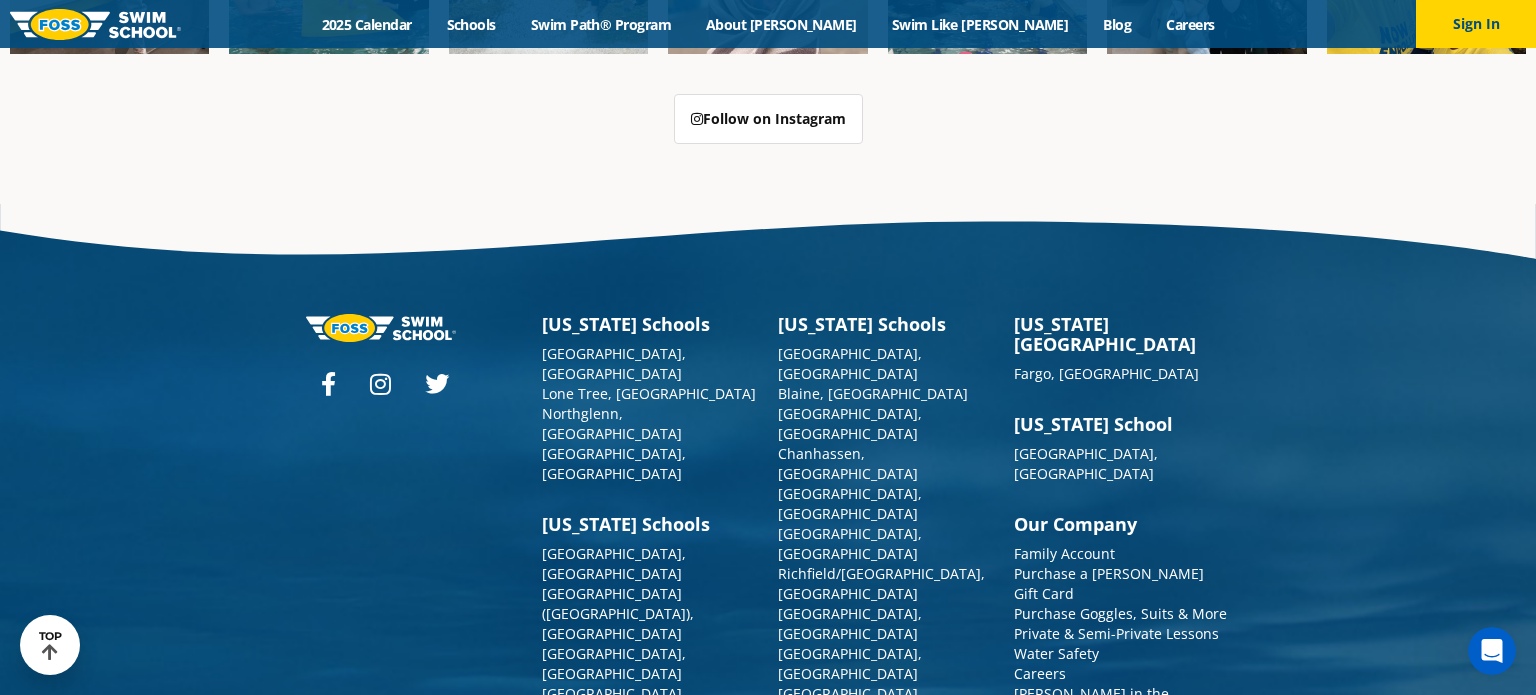 click on "Contact Us" at bounding box center (1050, 793) 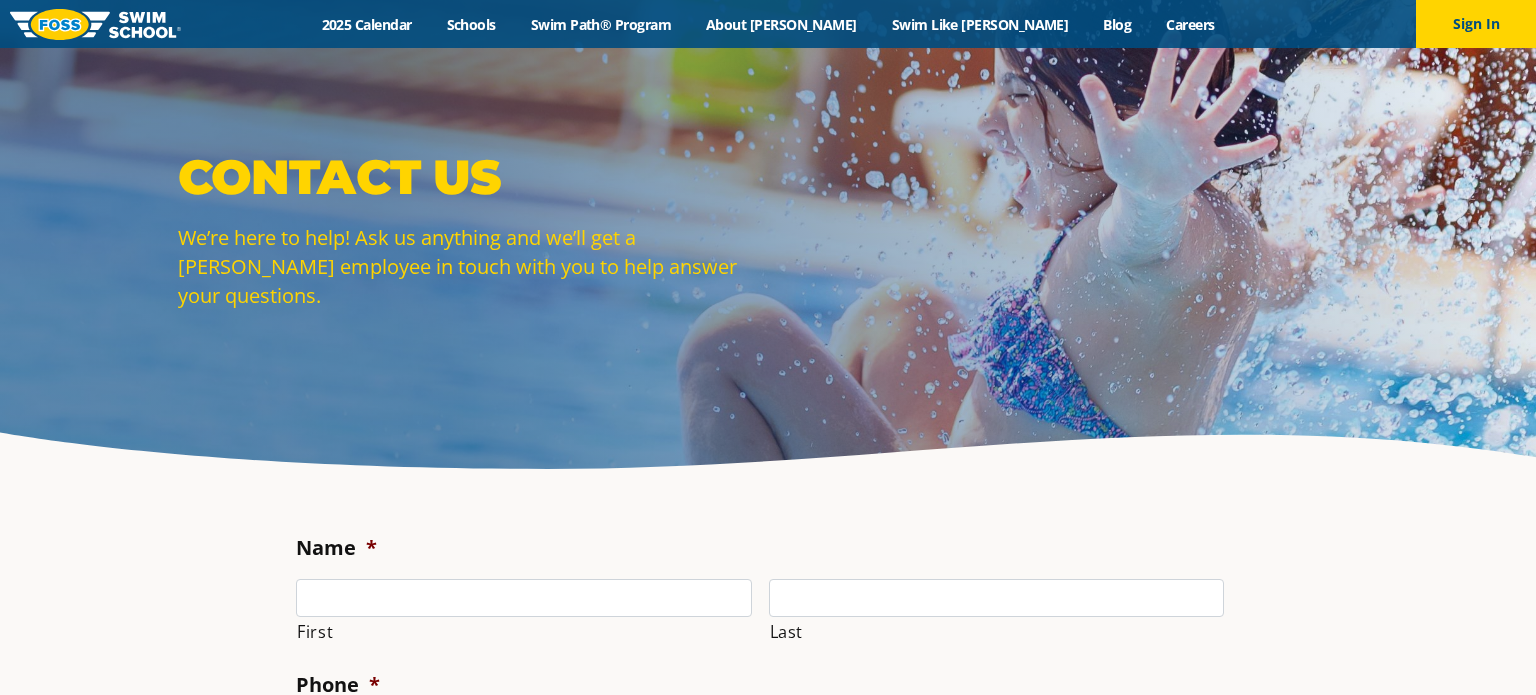 scroll, scrollTop: 0, scrollLeft: 0, axis: both 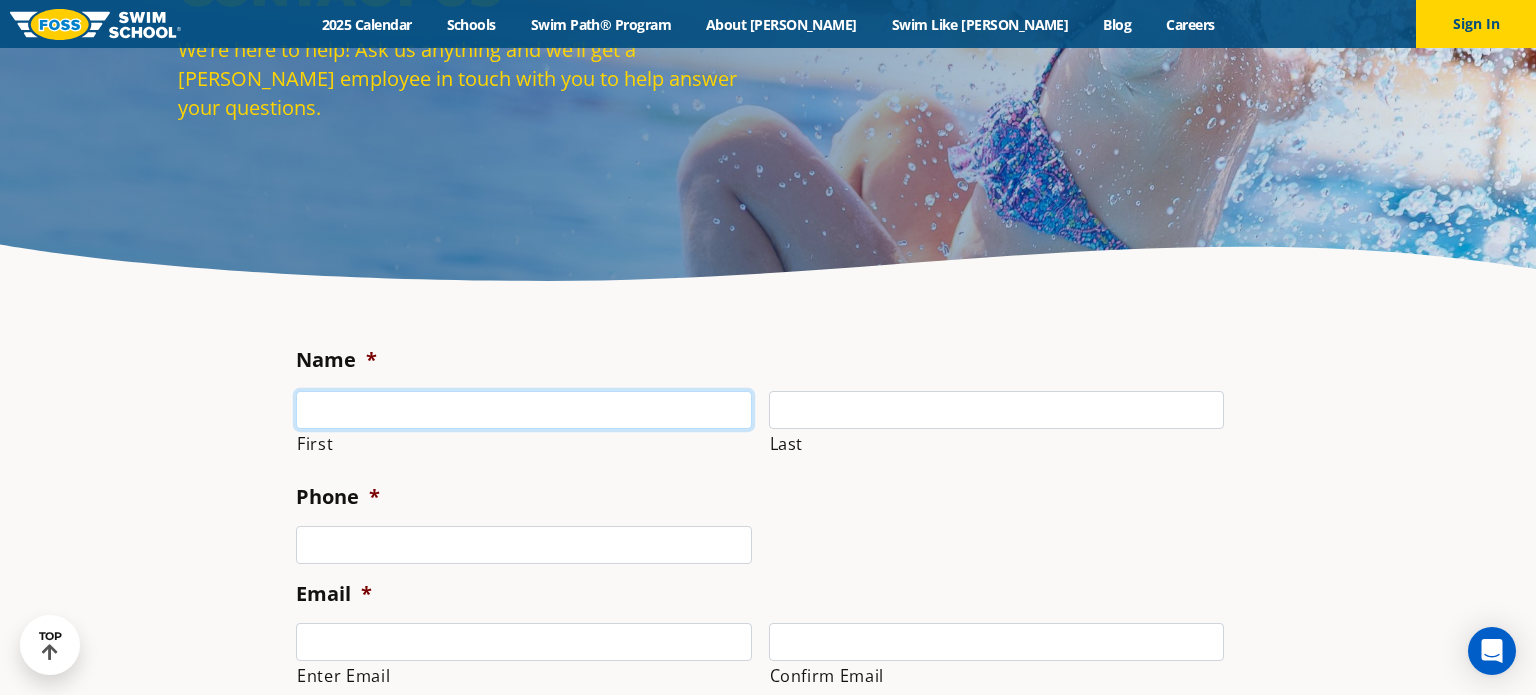 click on "First" at bounding box center (524, 410) 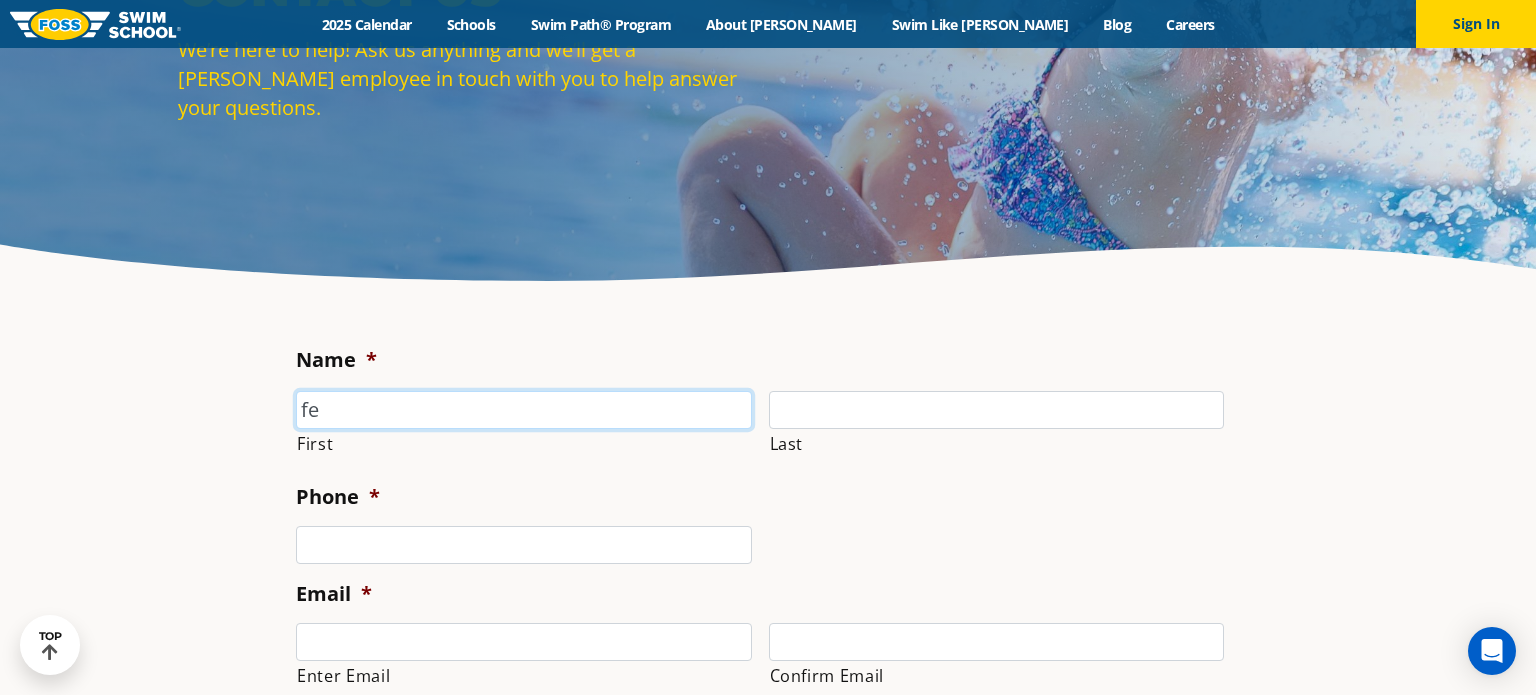 type on "[PERSON_NAME]" 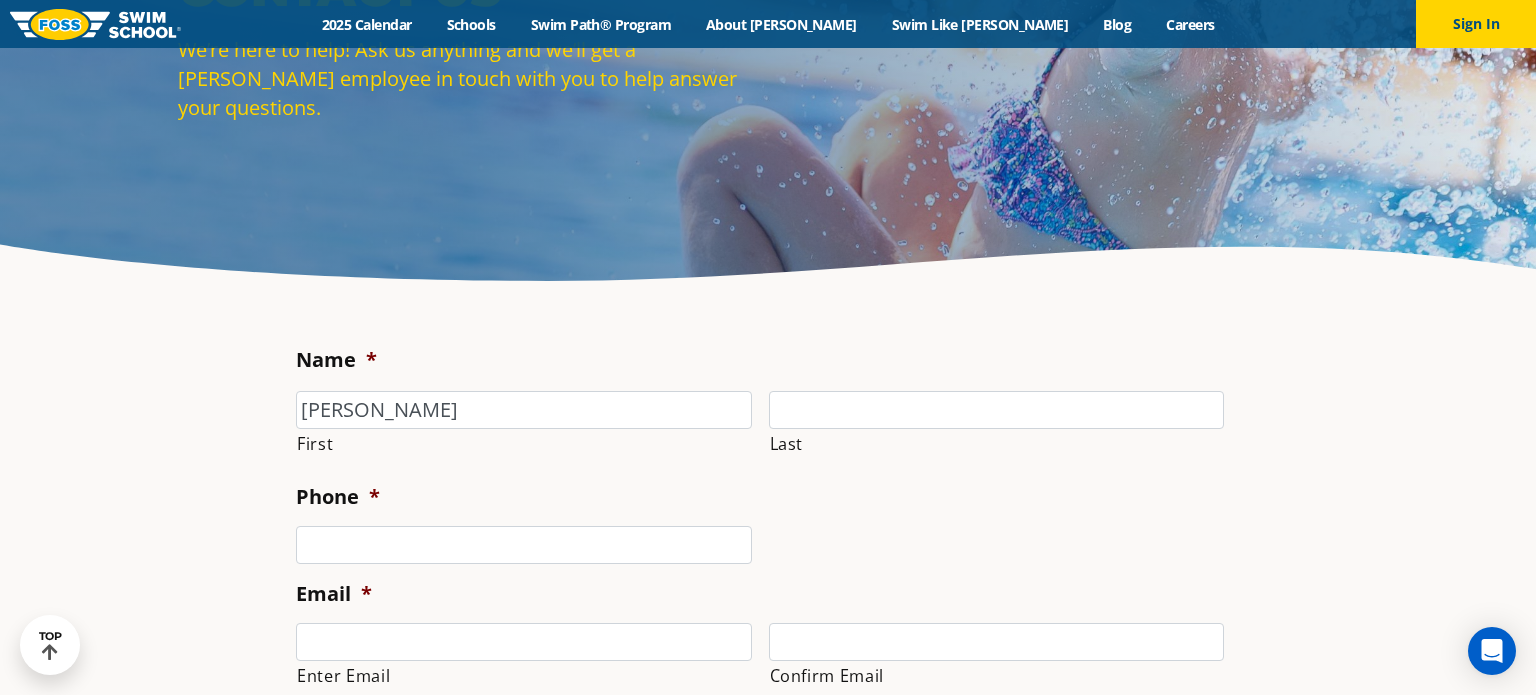 type on "[PERSON_NAME]" 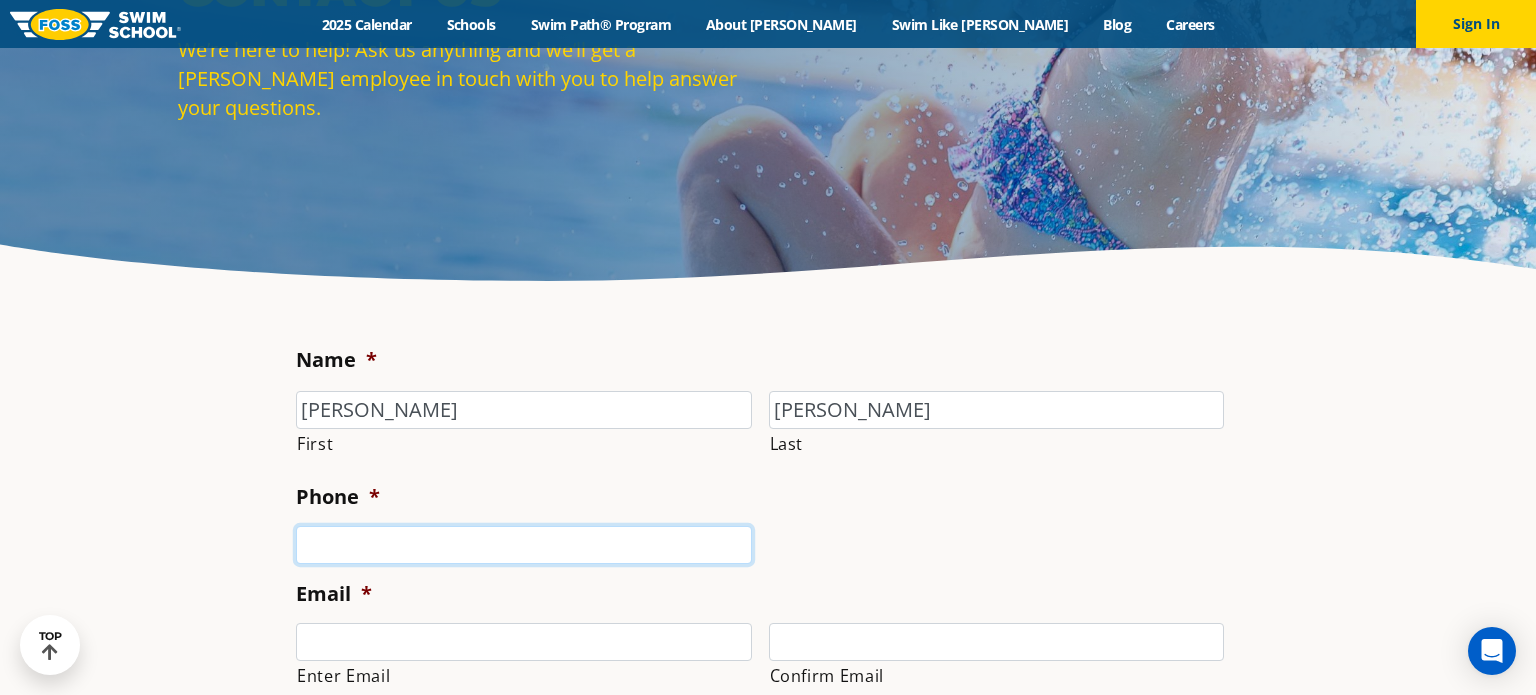 type on "7636392687" 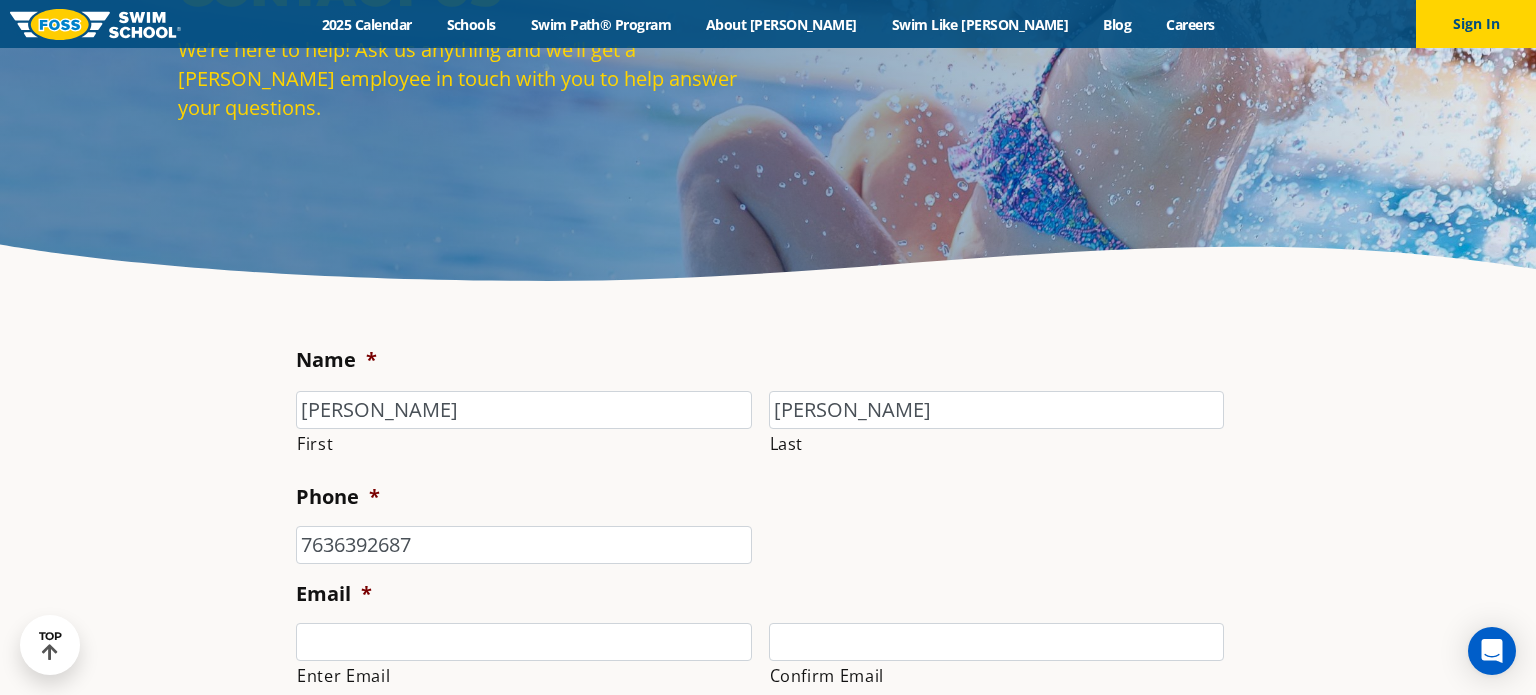 type on "[PERSON_NAME][EMAIL_ADDRESS][PERSON_NAME][DOMAIN_NAME]" 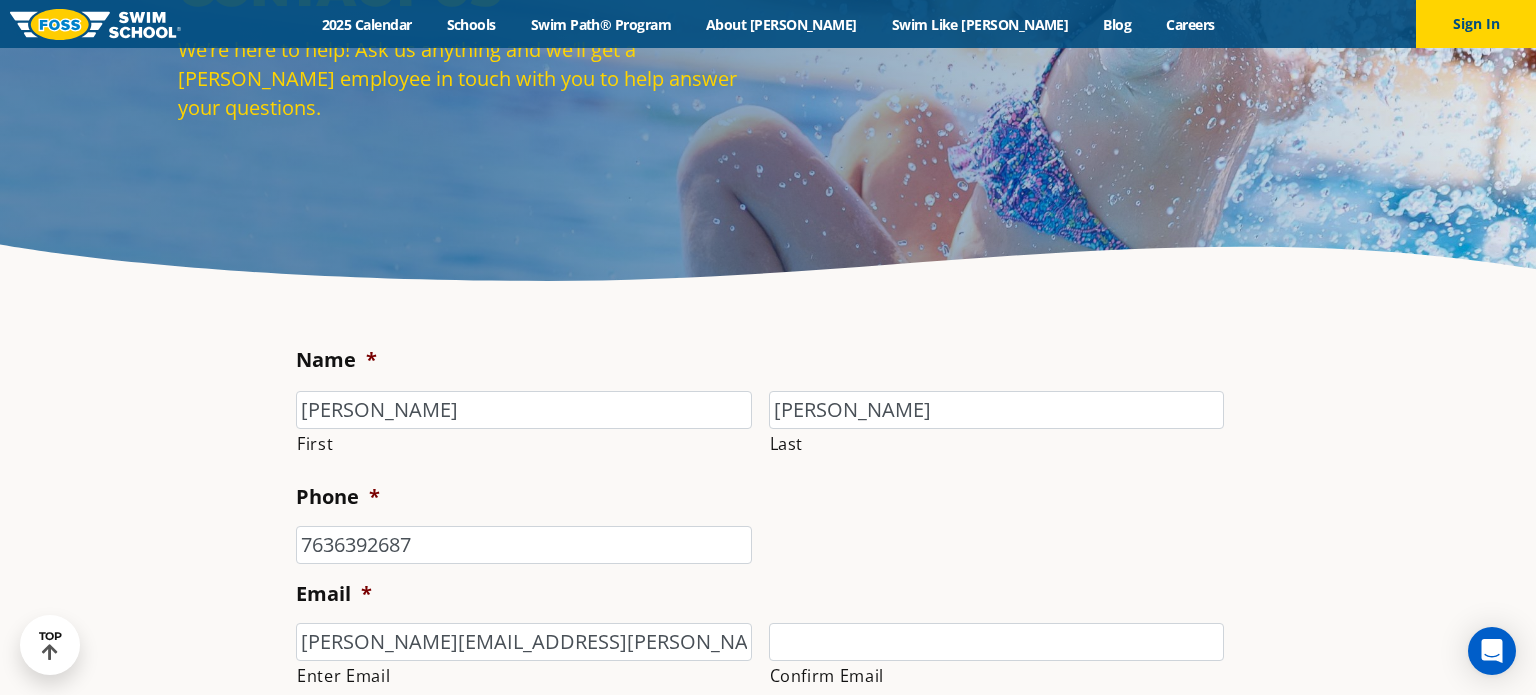 type on "[PERSON_NAME][EMAIL_ADDRESS][PERSON_NAME][DOMAIN_NAME]" 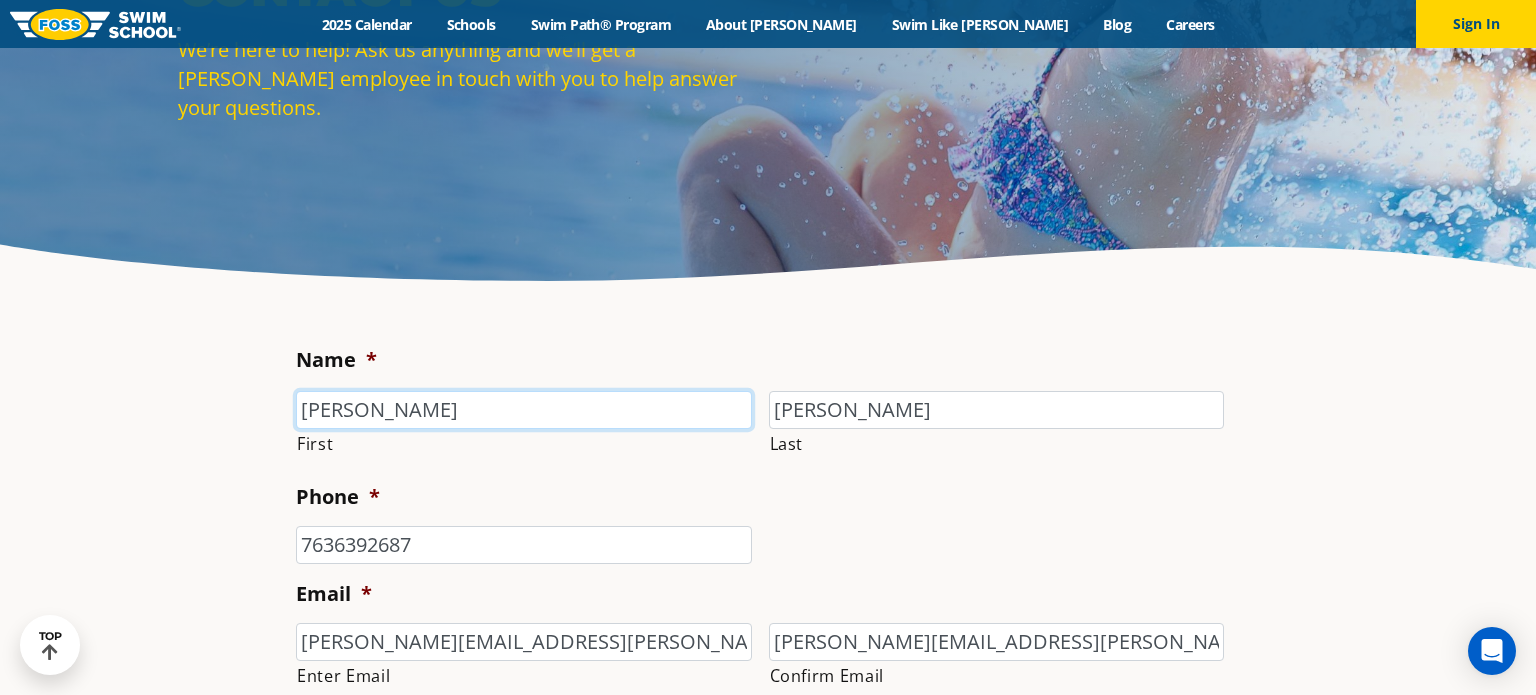 type on "[PHONE_NUMBER]" 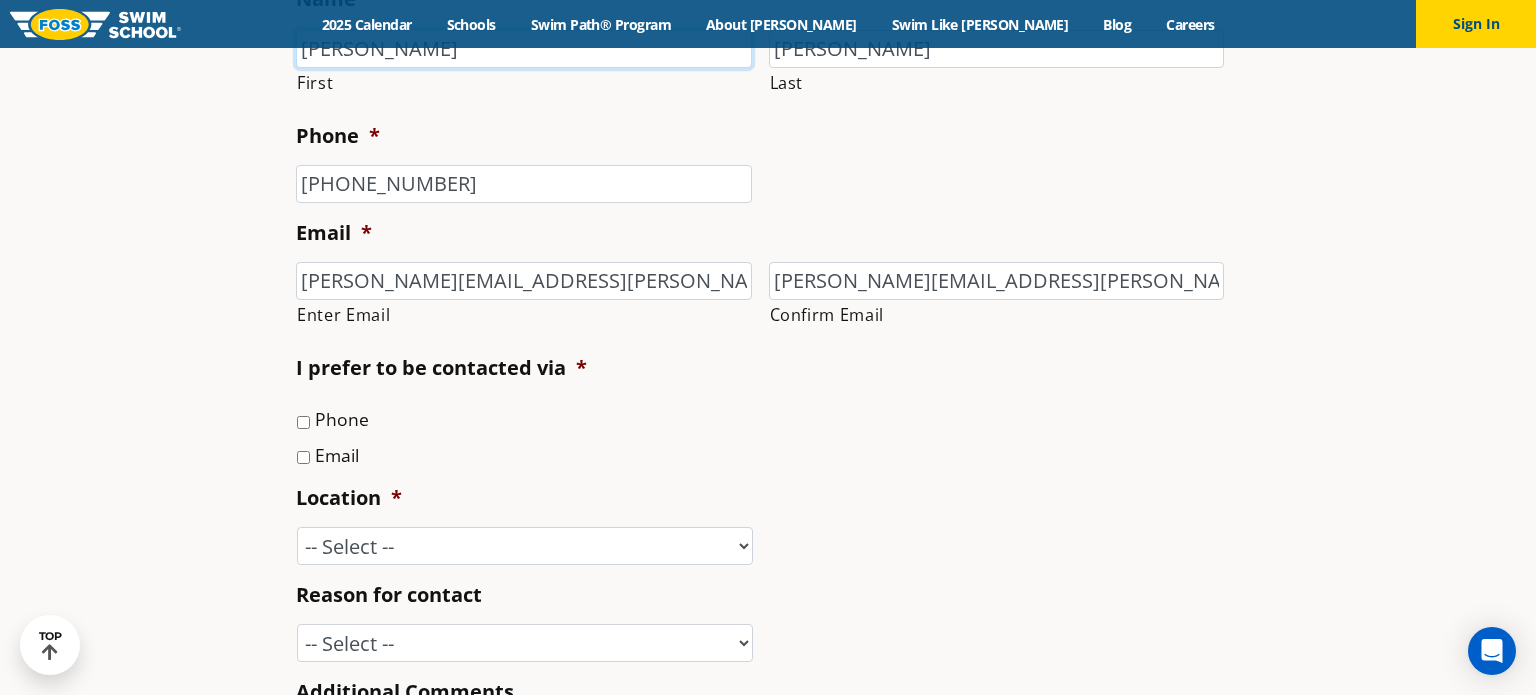 scroll, scrollTop: 573, scrollLeft: 0, axis: vertical 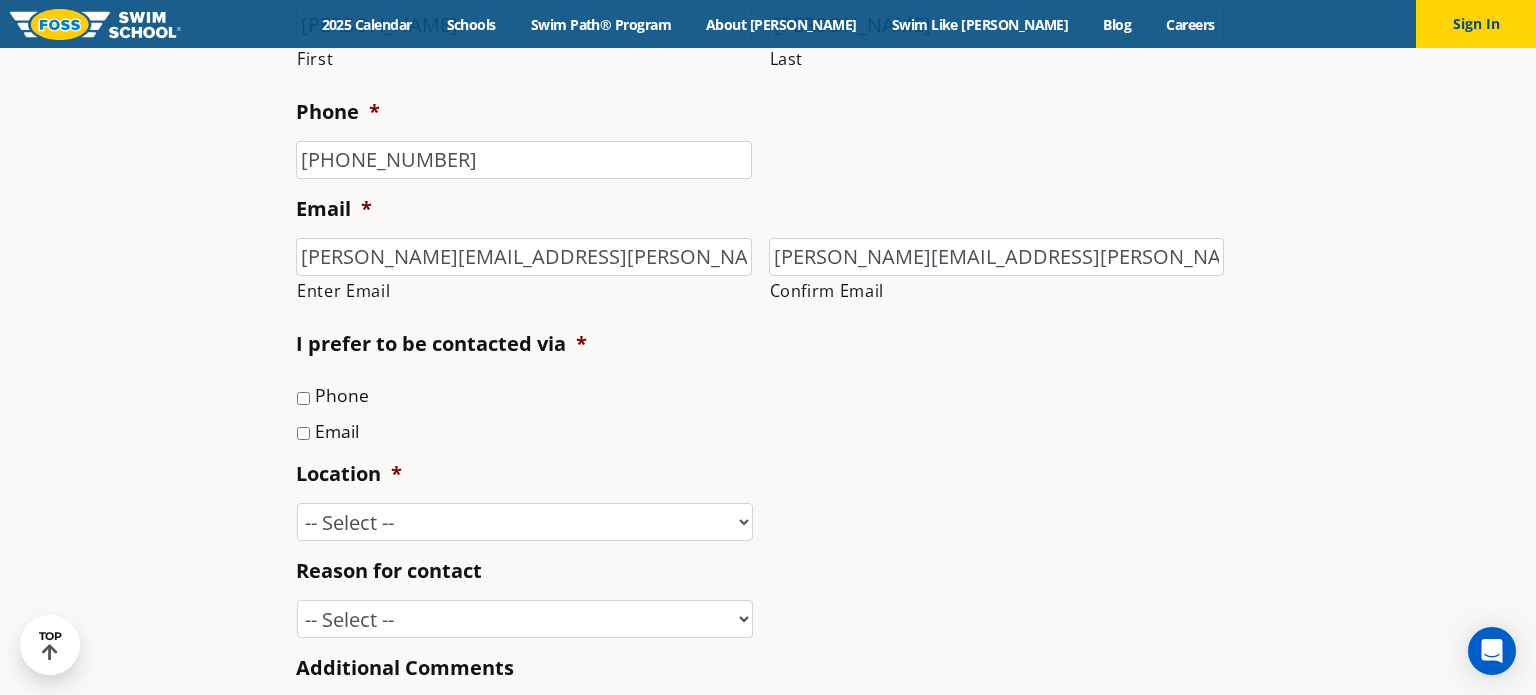 click on "Email" at bounding box center [303, 433] 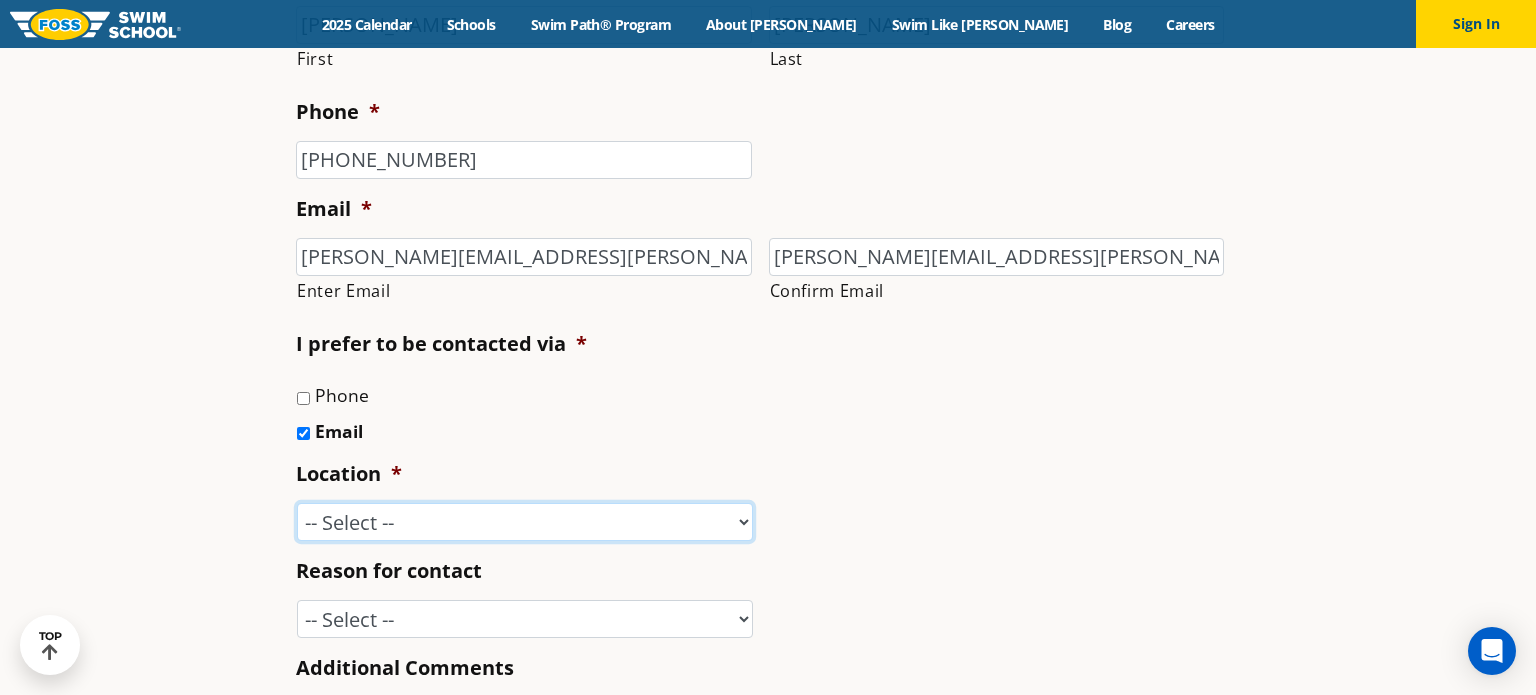 click on "-- Select -- [GEOGRAPHIC_DATA], [GEOGRAPHIC_DATA] [GEOGRAPHIC_DATA] [GEOGRAPHIC_DATA], [GEOGRAPHIC_DATA] [GEOGRAPHIC_DATA], [GEOGRAPHIC_DATA] [GEOGRAPHIC_DATA], [GEOGRAPHIC_DATA] [GEOGRAPHIC_DATA], [GEOGRAPHIC_DATA] [GEOGRAPHIC_DATA], [GEOGRAPHIC_DATA] [GEOGRAPHIC_DATA], [GEOGRAPHIC_DATA] [GEOGRAPHIC_DATA], [GEOGRAPHIC_DATA] ([GEOGRAPHIC_DATA]) [GEOGRAPHIC_DATA], [GEOGRAPHIC_DATA] [GEOGRAPHIC_DATA], [GEOGRAPHIC_DATA] [GEOGRAPHIC_DATA], [GEOGRAPHIC_DATA] [GEOGRAPHIC_DATA], [GEOGRAPHIC_DATA], [GEOGRAPHIC_DATA] [GEOGRAPHIC_DATA], [GEOGRAPHIC_DATA] [GEOGRAPHIC_DATA], [GEOGRAPHIC_DATA], [GEOGRAPHIC_DATA] [GEOGRAPHIC_DATA], [GEOGRAPHIC_DATA] [GEOGRAPHIC_DATA], [GEOGRAPHIC_DATA] [PERSON_NAME], [GEOGRAPHIC_DATA] [GEOGRAPHIC_DATA], [GEOGRAPHIC_DATA] [GEOGRAPHIC_DATA]/[GEOGRAPHIC_DATA], [GEOGRAPHIC_DATA], [GEOGRAPHIC_DATA] [GEOGRAPHIC_DATA], [GEOGRAPHIC_DATA] [GEOGRAPHIC_DATA], [GEOGRAPHIC_DATA] [GEOGRAPHIC_DATA][PERSON_NAME], [GEOGRAPHIC_DATA] [GEOGRAPHIC_DATA], [GEOGRAPHIC_DATA] [GEOGRAPHIC_DATA][PERSON_NAME], [GEOGRAPHIC_DATA] [GEOGRAPHIC_DATA], [GEOGRAPHIC_DATA] [PERSON_NAME][GEOGRAPHIC_DATA], [GEOGRAPHIC_DATA] [GEOGRAPHIC_DATA], [GEOGRAPHIC_DATA], [GEOGRAPHIC_DATA], [GEOGRAPHIC_DATA] Home Office" at bounding box center [525, 522] 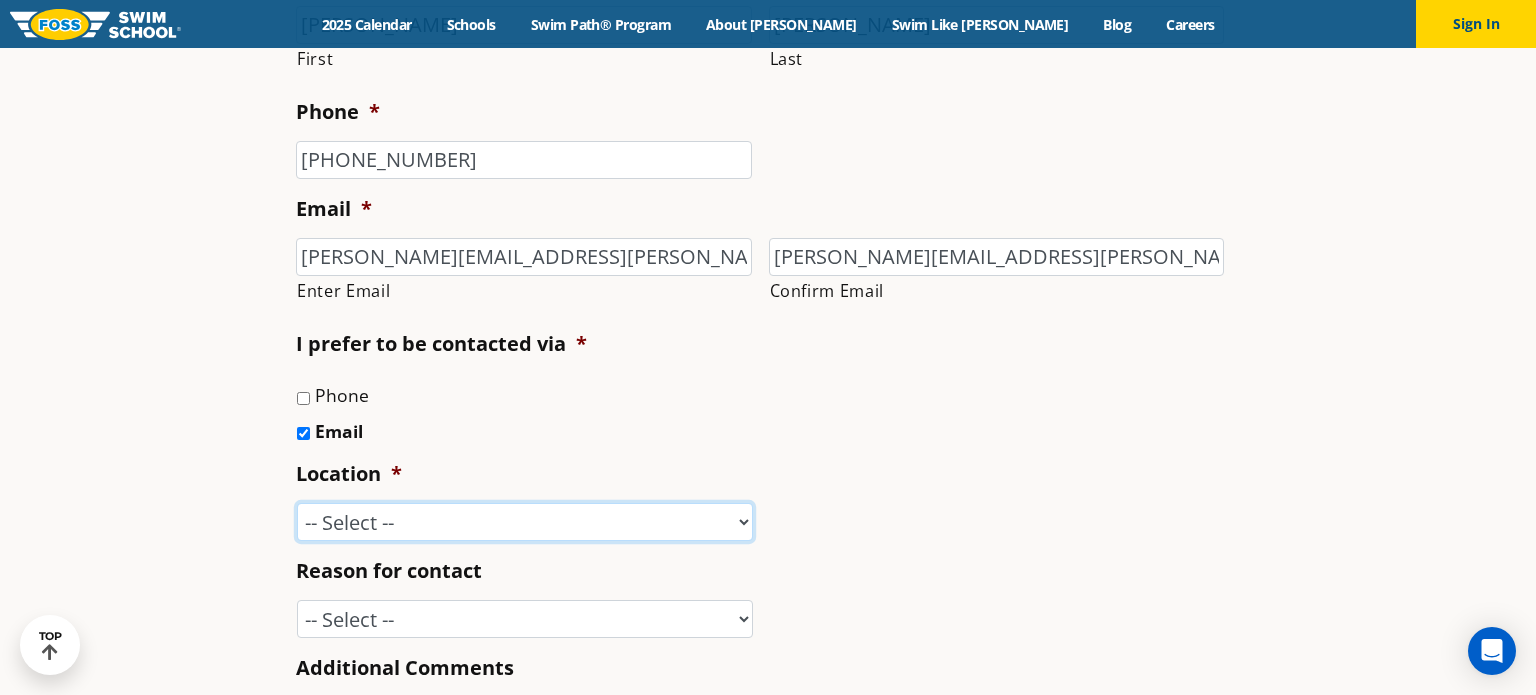 select on "BLN" 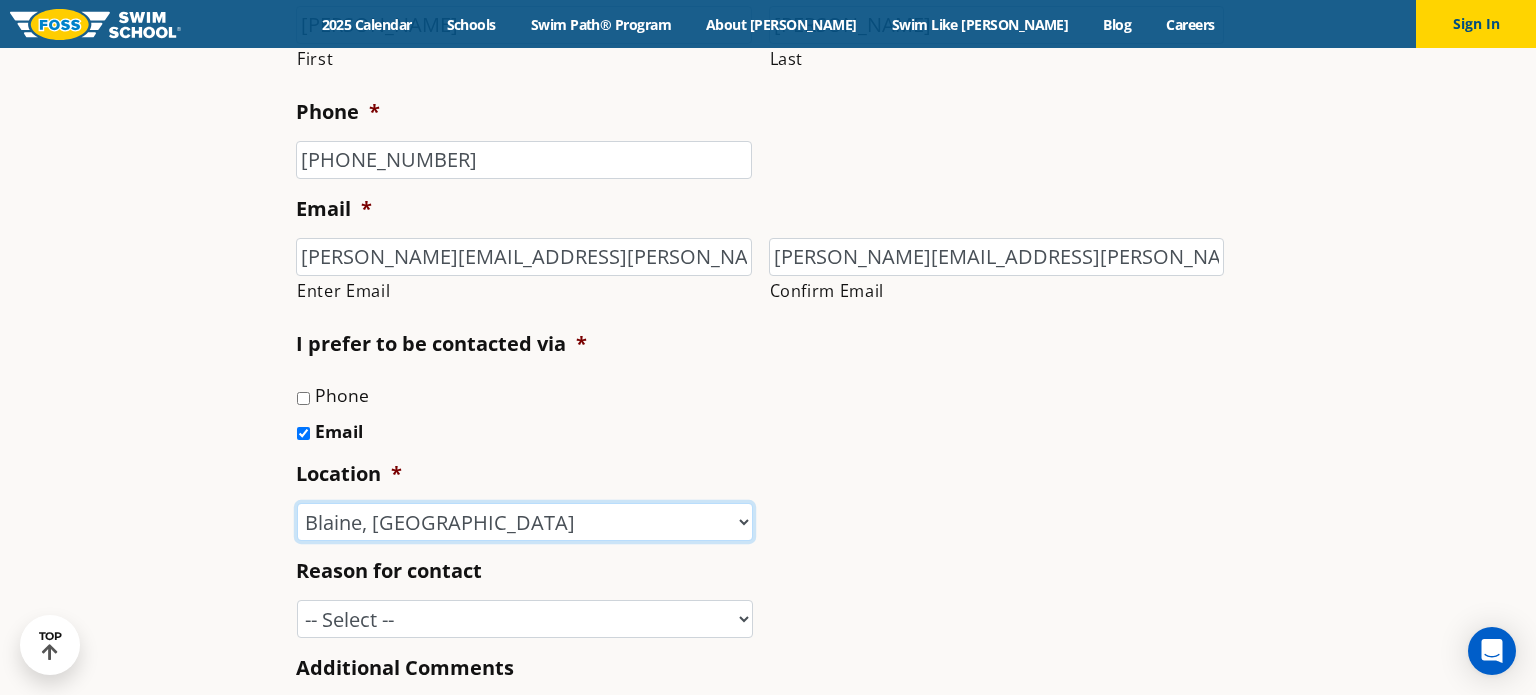 click on "-- Select -- [GEOGRAPHIC_DATA], [GEOGRAPHIC_DATA] [GEOGRAPHIC_DATA] [GEOGRAPHIC_DATA], [GEOGRAPHIC_DATA] [GEOGRAPHIC_DATA], [GEOGRAPHIC_DATA] [GEOGRAPHIC_DATA], [GEOGRAPHIC_DATA] [GEOGRAPHIC_DATA], [GEOGRAPHIC_DATA] [GEOGRAPHIC_DATA], [GEOGRAPHIC_DATA] [GEOGRAPHIC_DATA], [GEOGRAPHIC_DATA] [GEOGRAPHIC_DATA], [GEOGRAPHIC_DATA] ([GEOGRAPHIC_DATA]) [GEOGRAPHIC_DATA], [GEOGRAPHIC_DATA] [GEOGRAPHIC_DATA], [GEOGRAPHIC_DATA] [GEOGRAPHIC_DATA], [GEOGRAPHIC_DATA] [GEOGRAPHIC_DATA], [GEOGRAPHIC_DATA], [GEOGRAPHIC_DATA] [GEOGRAPHIC_DATA], [GEOGRAPHIC_DATA] [GEOGRAPHIC_DATA], [GEOGRAPHIC_DATA], [GEOGRAPHIC_DATA] [GEOGRAPHIC_DATA], [GEOGRAPHIC_DATA] [GEOGRAPHIC_DATA], [GEOGRAPHIC_DATA] [PERSON_NAME], [GEOGRAPHIC_DATA] [GEOGRAPHIC_DATA], [GEOGRAPHIC_DATA] [GEOGRAPHIC_DATA]/[GEOGRAPHIC_DATA], [GEOGRAPHIC_DATA], [GEOGRAPHIC_DATA] [GEOGRAPHIC_DATA], [GEOGRAPHIC_DATA] [GEOGRAPHIC_DATA], [GEOGRAPHIC_DATA] [GEOGRAPHIC_DATA][PERSON_NAME], [GEOGRAPHIC_DATA] [GEOGRAPHIC_DATA], [GEOGRAPHIC_DATA] [GEOGRAPHIC_DATA][PERSON_NAME], [GEOGRAPHIC_DATA] [GEOGRAPHIC_DATA], [GEOGRAPHIC_DATA] [PERSON_NAME][GEOGRAPHIC_DATA], [GEOGRAPHIC_DATA] [GEOGRAPHIC_DATA], [GEOGRAPHIC_DATA], [GEOGRAPHIC_DATA], [GEOGRAPHIC_DATA] Home Office" at bounding box center (525, 522) 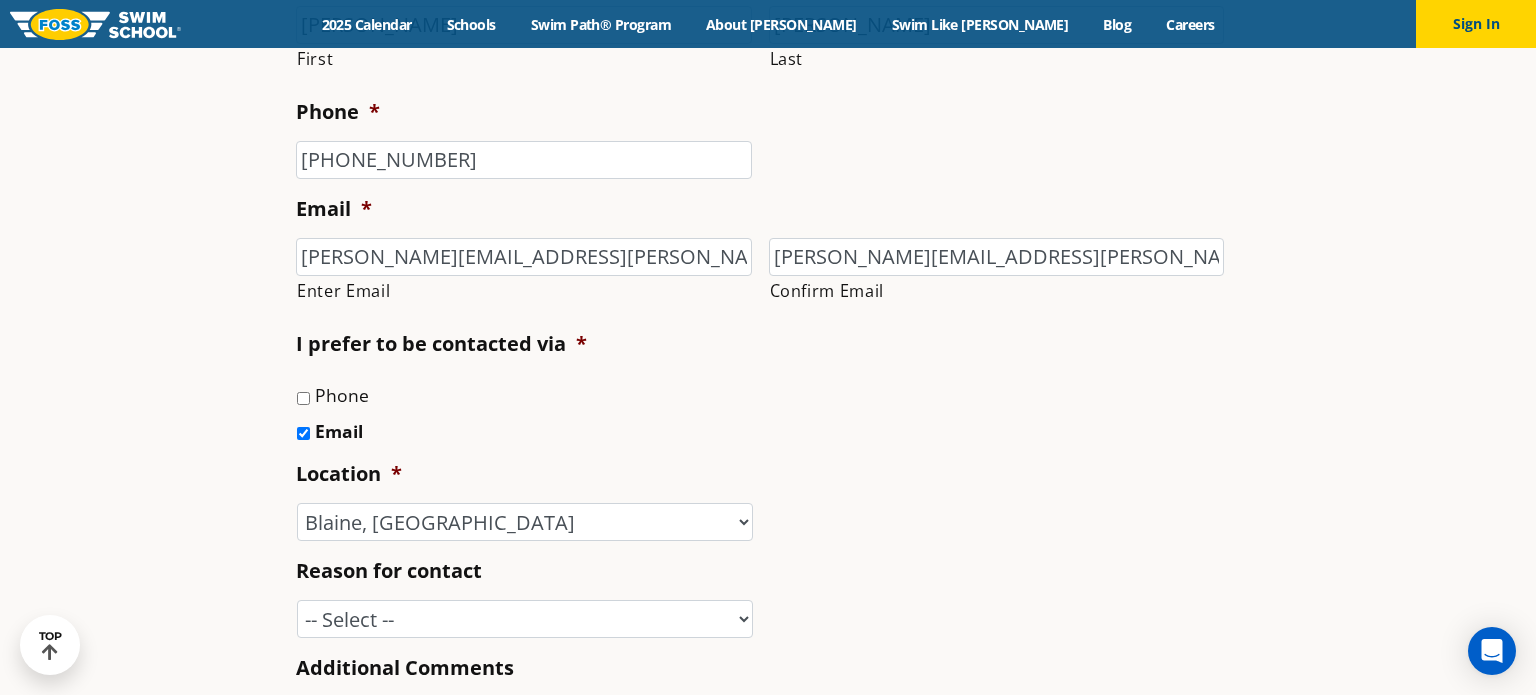 click on "Phone" at bounding box center (768, 395) 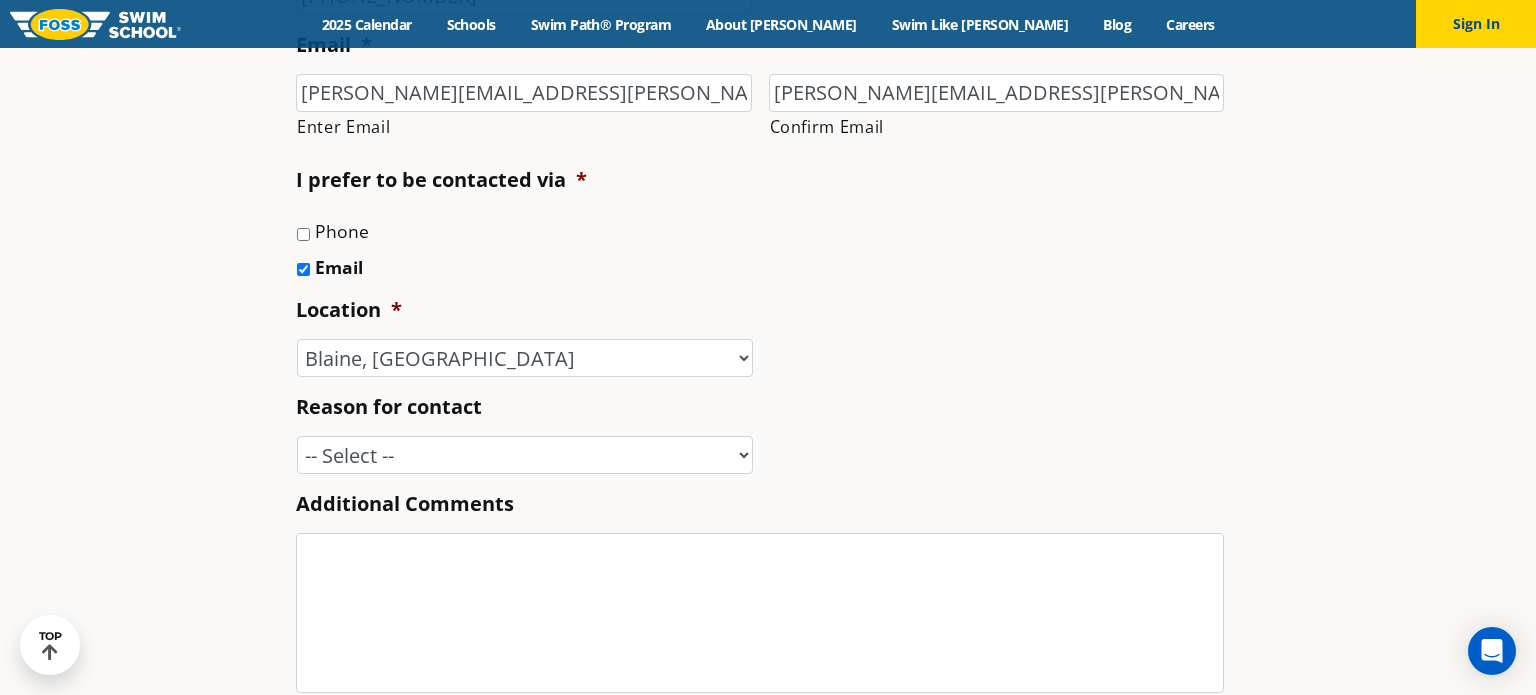 scroll, scrollTop: 799, scrollLeft: 0, axis: vertical 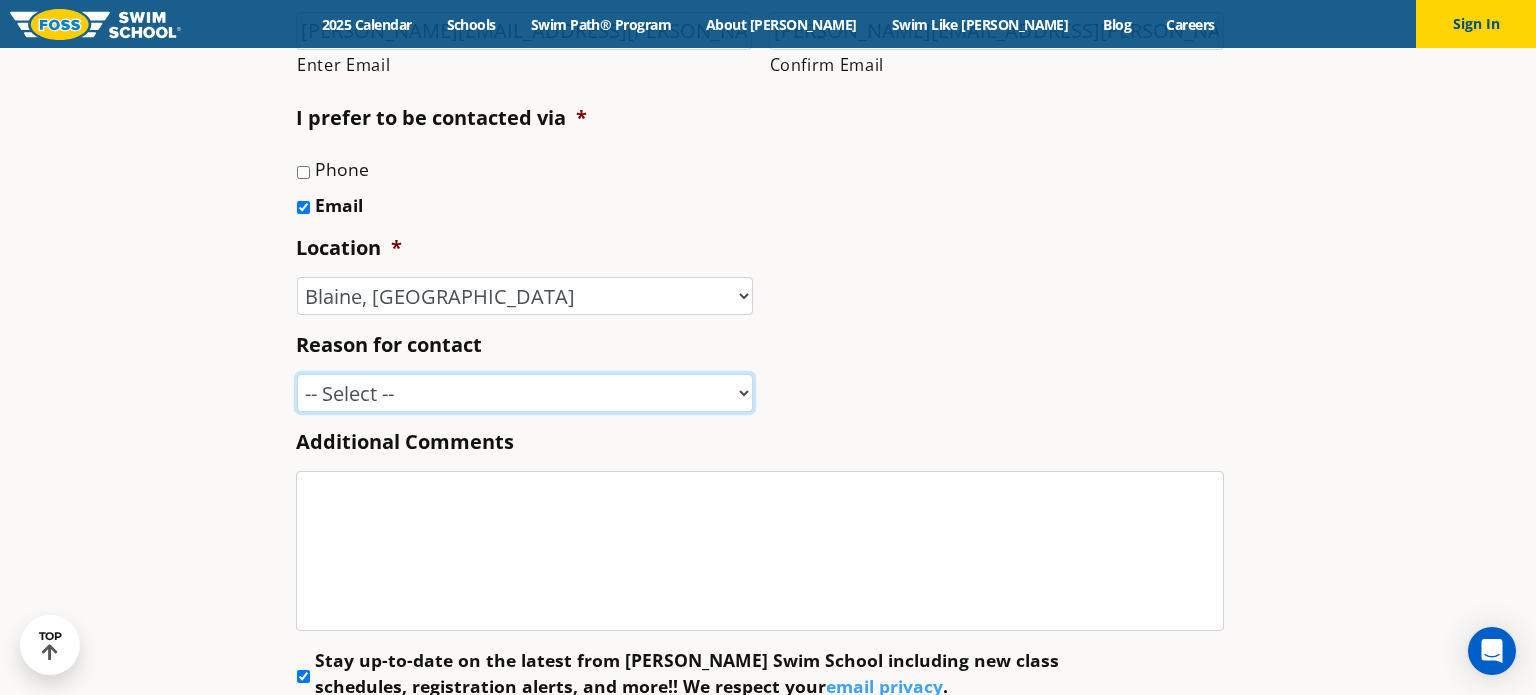 click on "-- Select -- Enrollment issue Program question What level is best for my child? I'm a New Family Concern about an instructor Speak with a manager [PERSON_NAME] Water Safety Presentation Media Inquiry Marketing Partnership Donation request I love [PERSON_NAME]! Other" at bounding box center [525, 393] 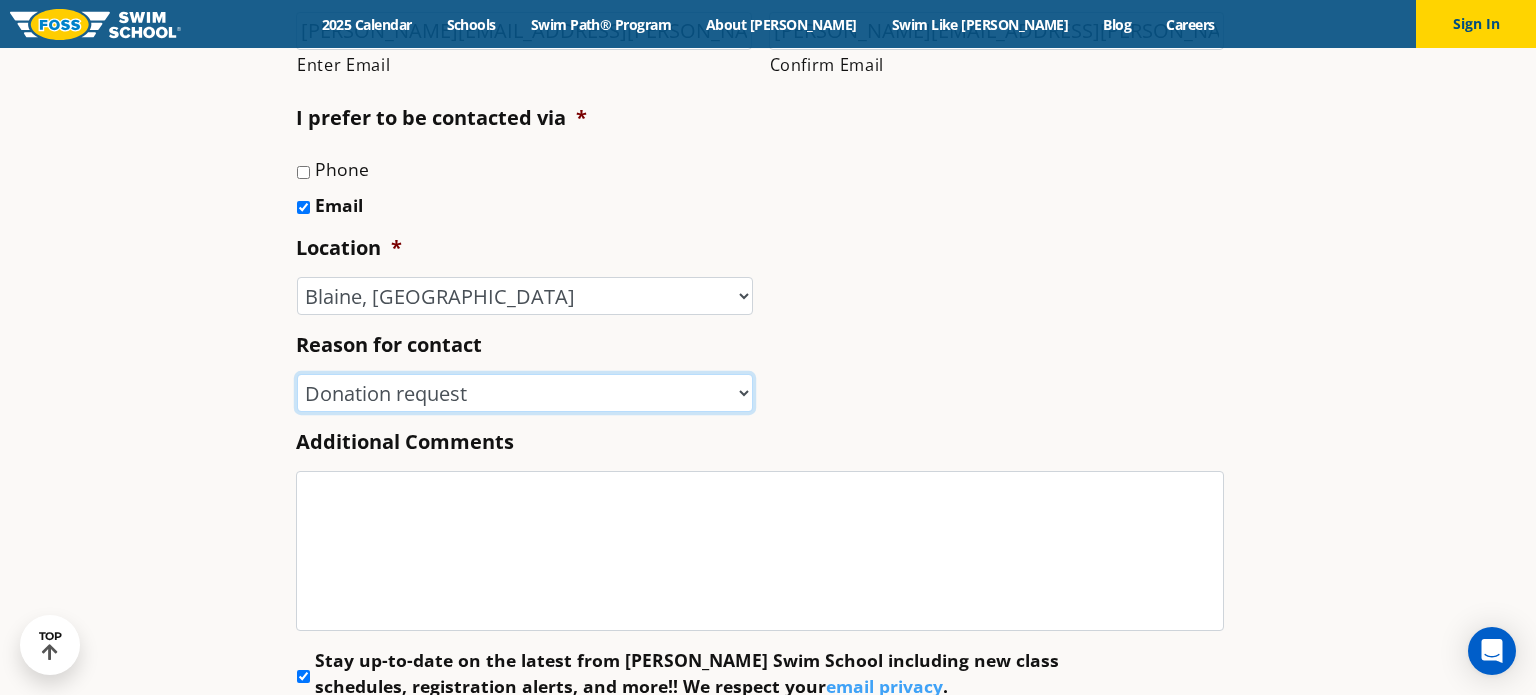 click on "-- Select -- Enrollment issue Program question What level is best for my child? I'm a New Family Concern about an instructor Speak with a manager [PERSON_NAME] Water Safety Presentation Media Inquiry Marketing Partnership Donation request I love [PERSON_NAME]! Other" at bounding box center [525, 393] 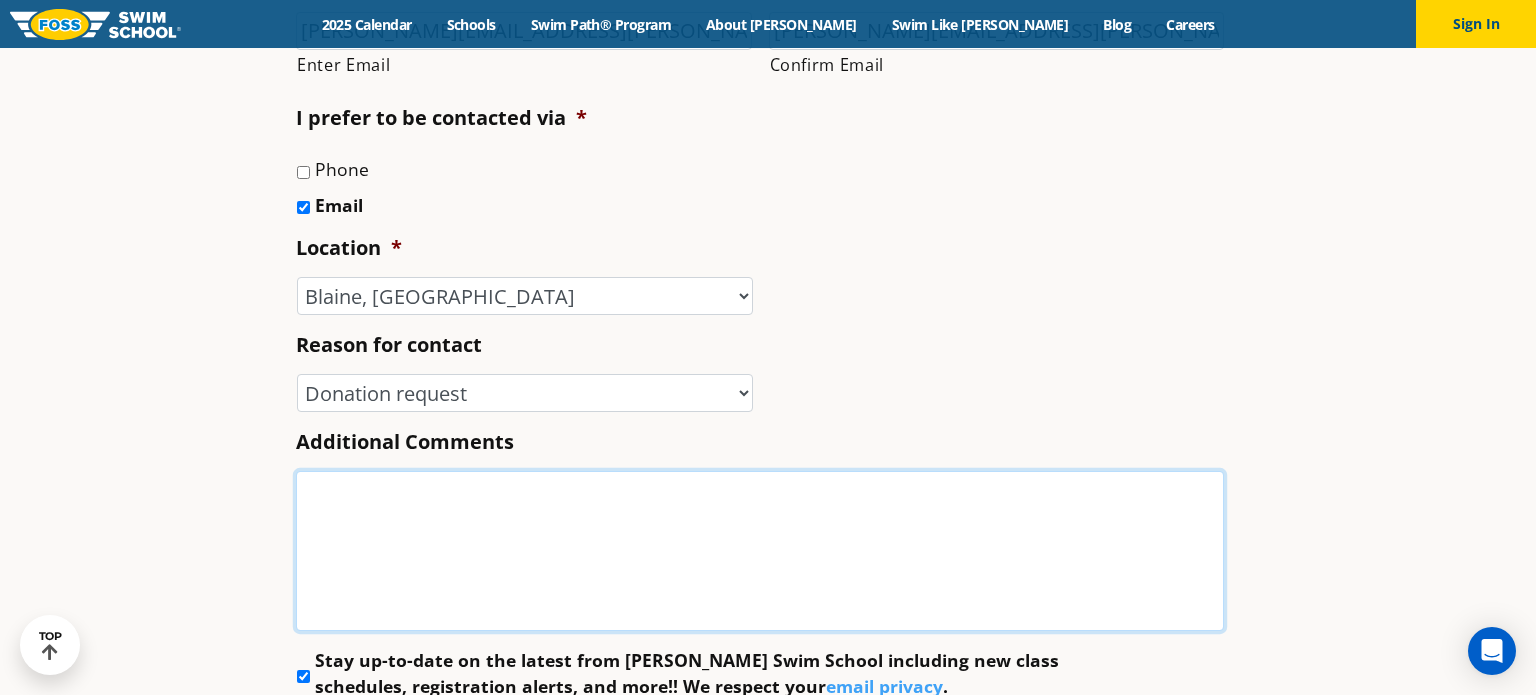click on "Additional Comments" at bounding box center [760, 551] 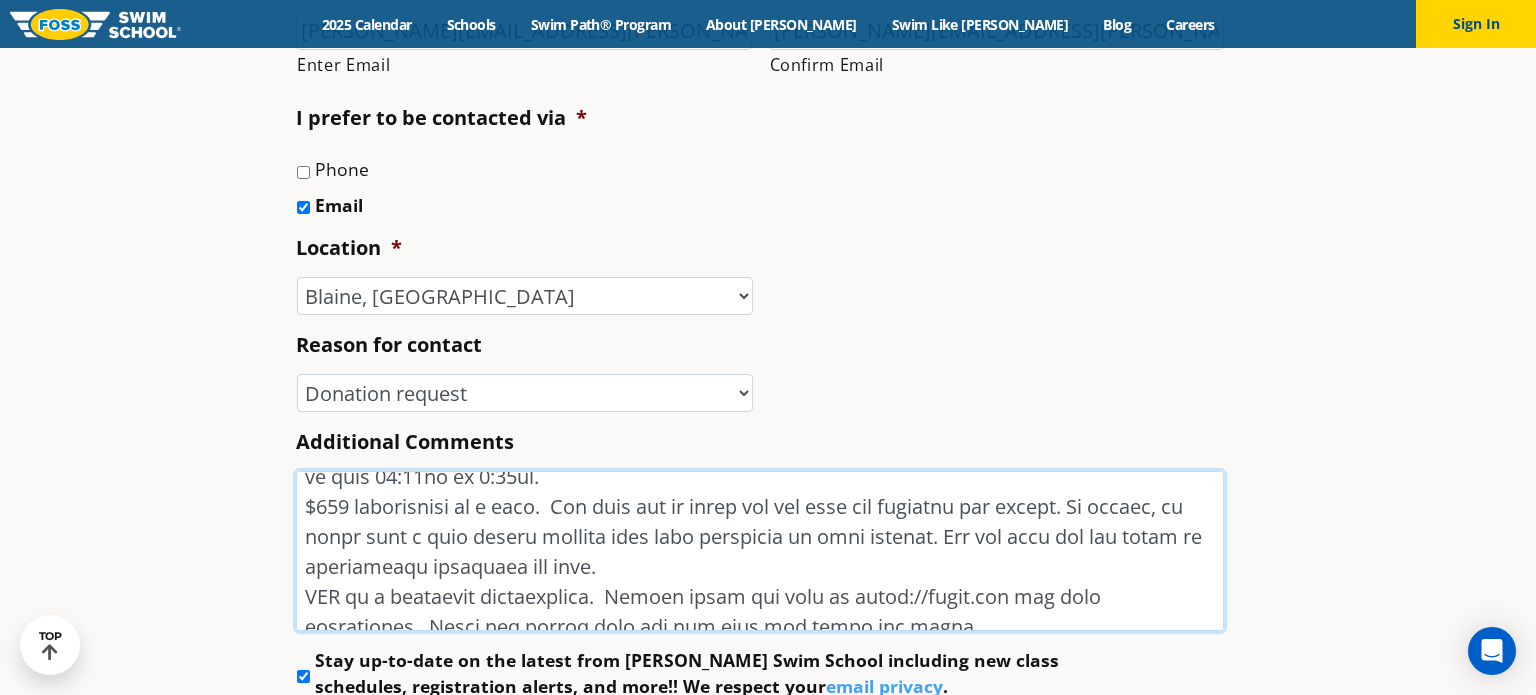 scroll, scrollTop: 453, scrollLeft: 0, axis: vertical 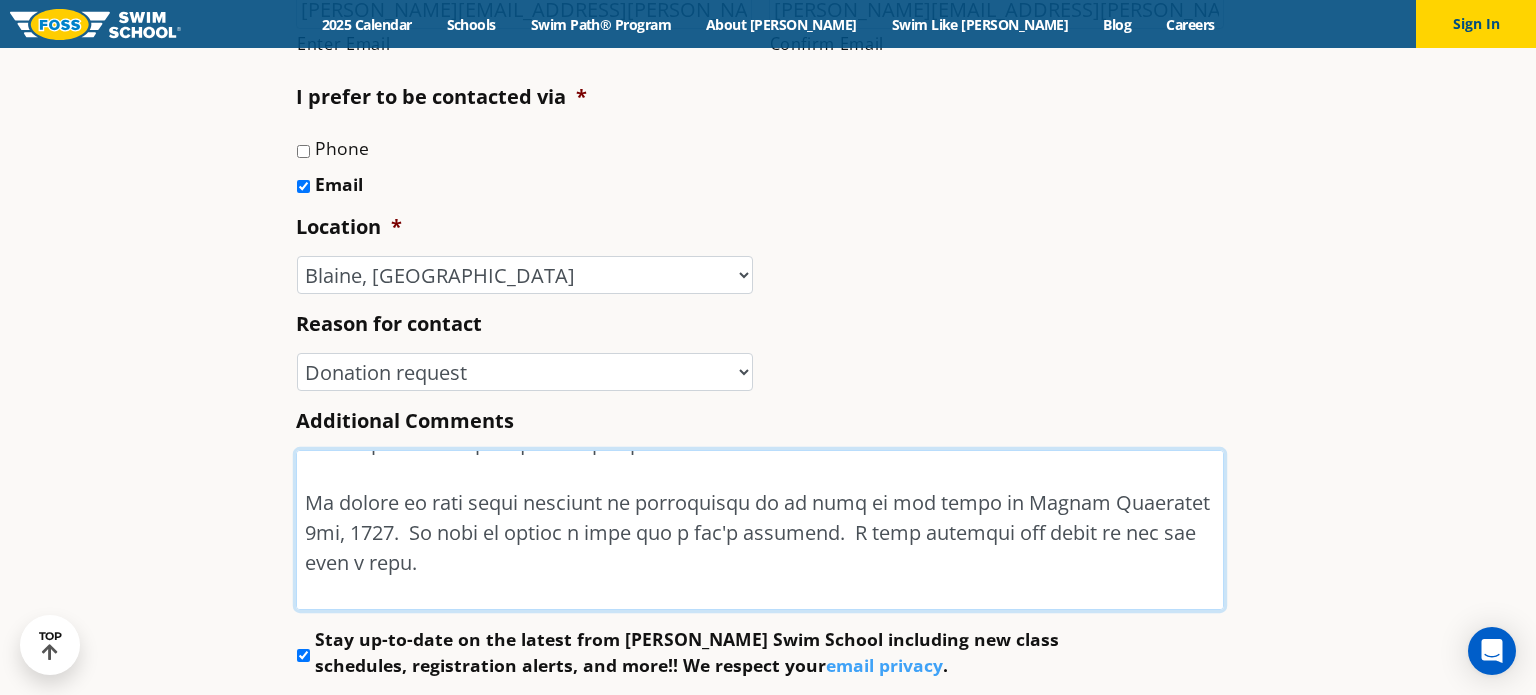 drag, startPoint x: 385, startPoint y: 592, endPoint x: 831, endPoint y: 537, distance: 449.37845 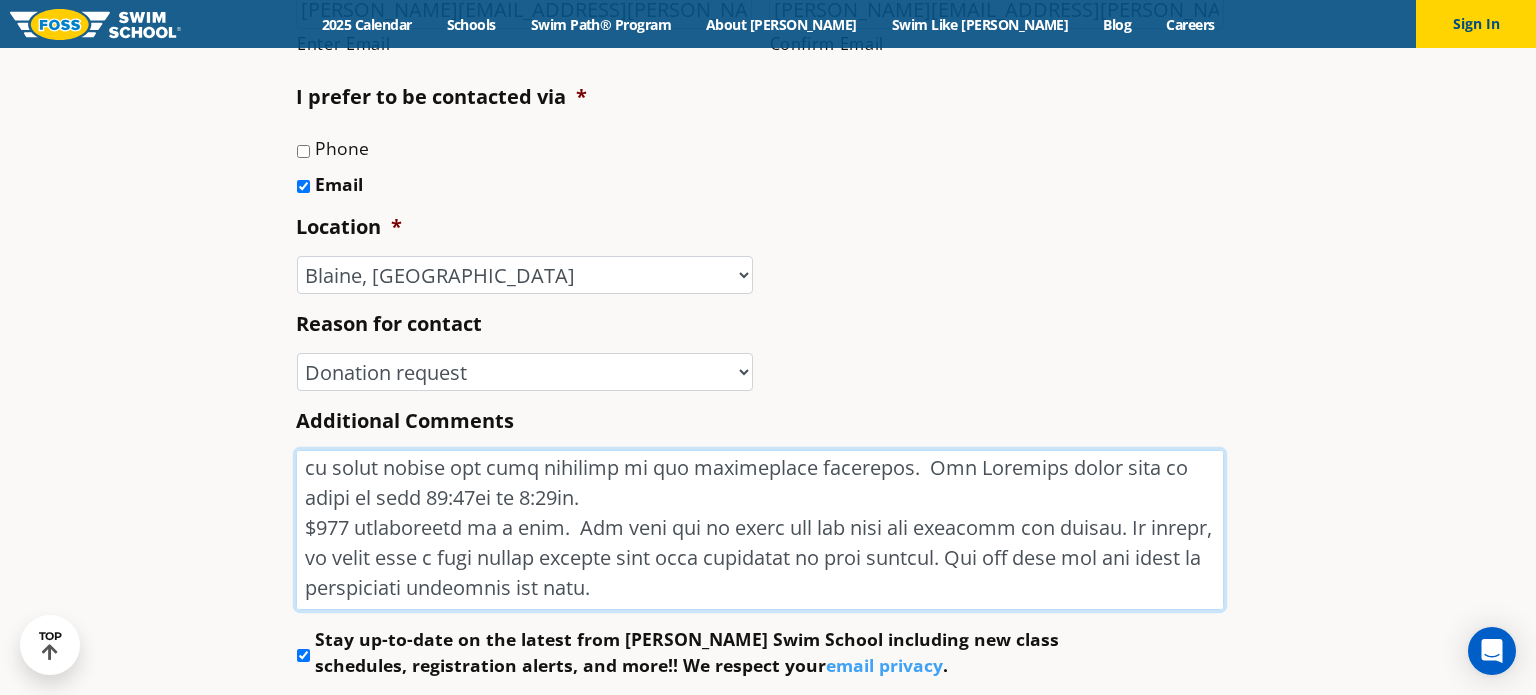 scroll, scrollTop: 352, scrollLeft: 0, axis: vertical 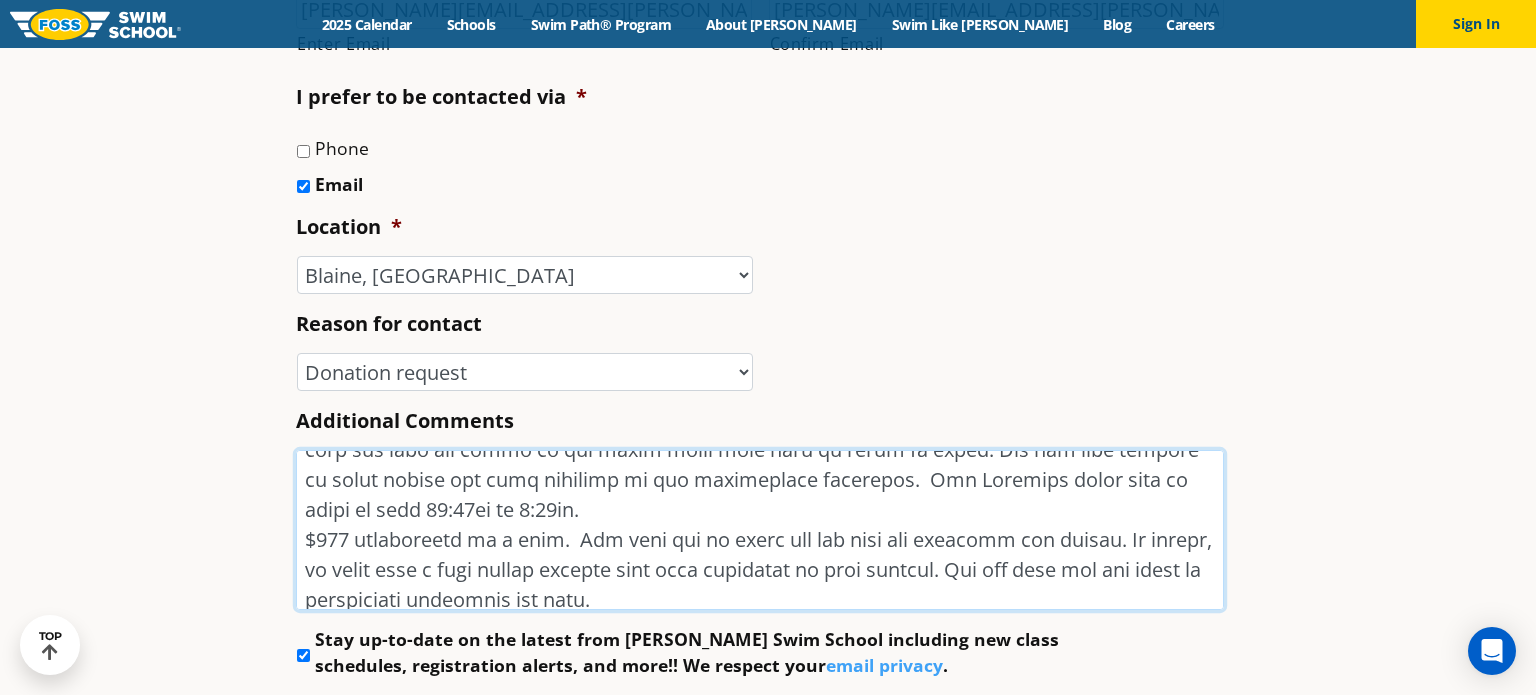 click on "Additional Comments" at bounding box center (760, 530) 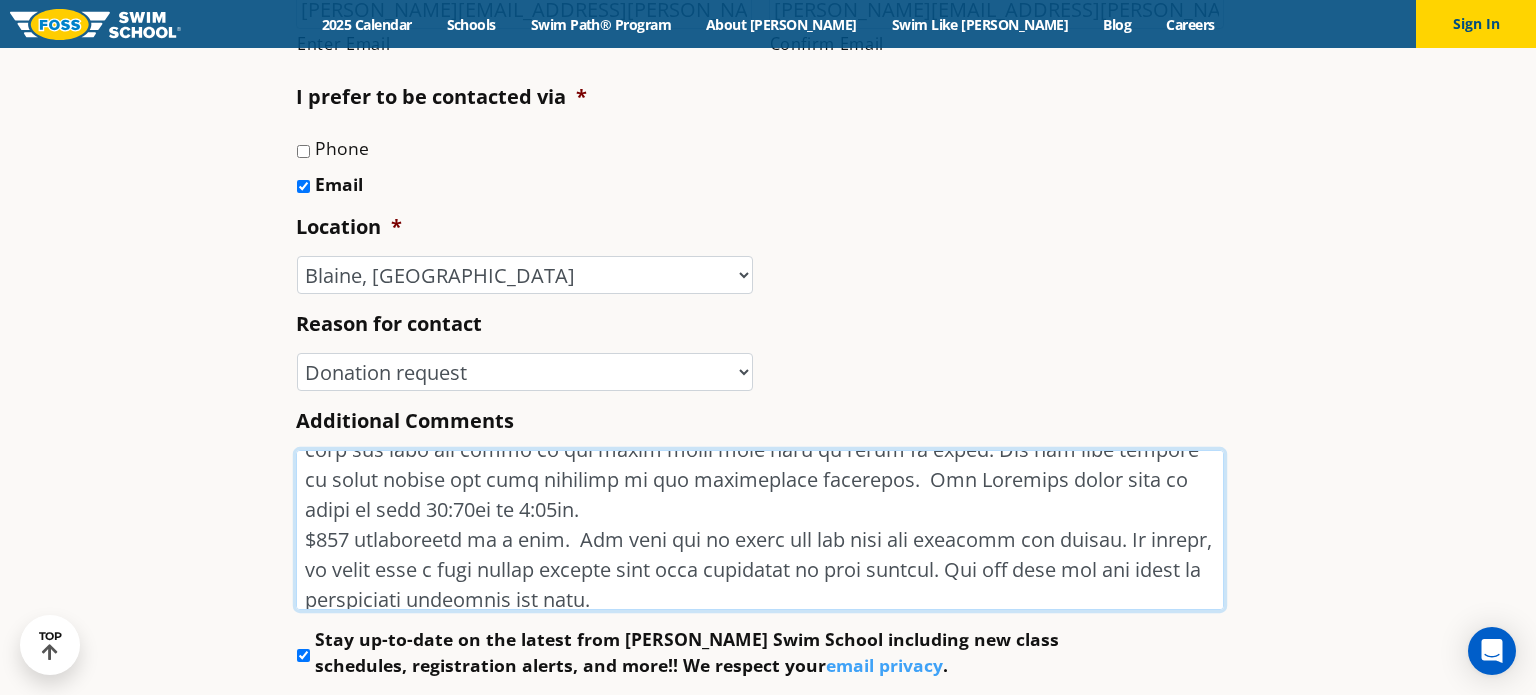 click on "Additional Comments" at bounding box center [760, 530] 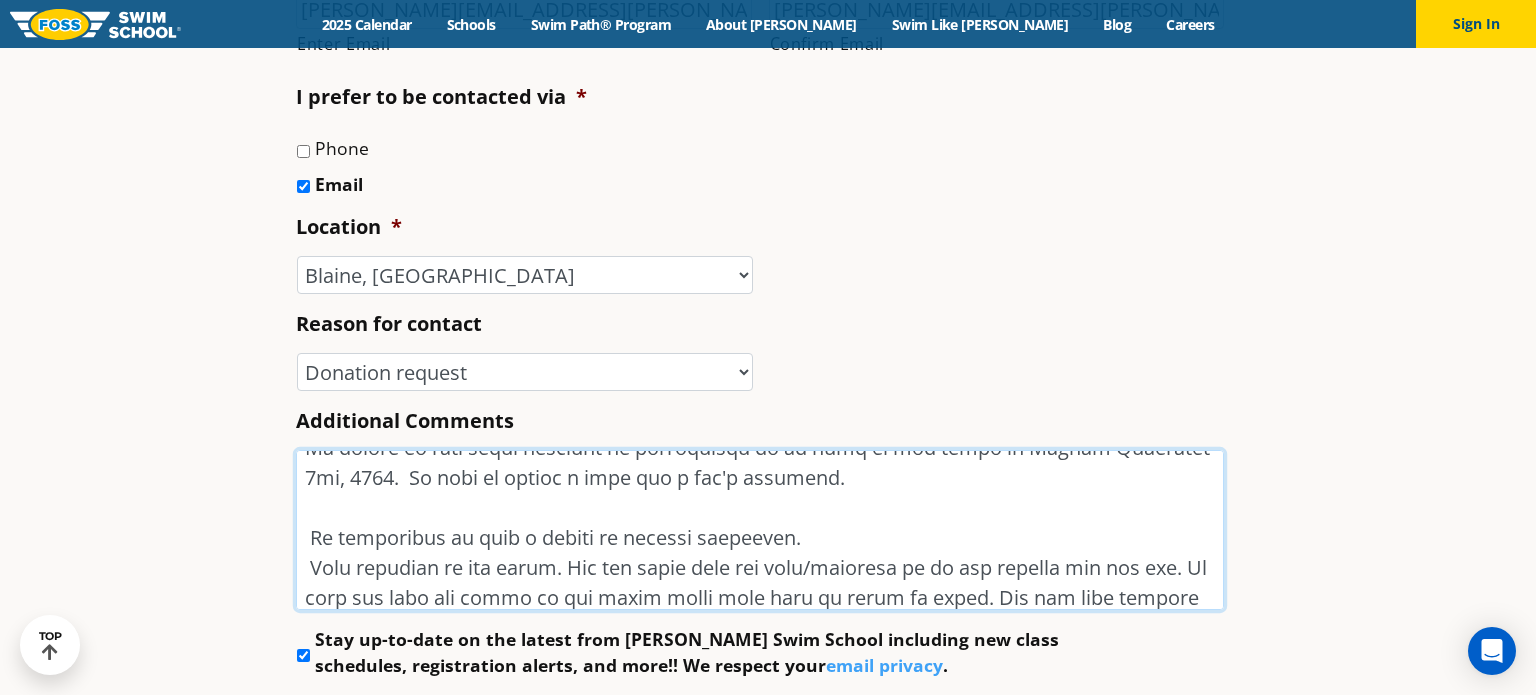 scroll, scrollTop: 200, scrollLeft: 0, axis: vertical 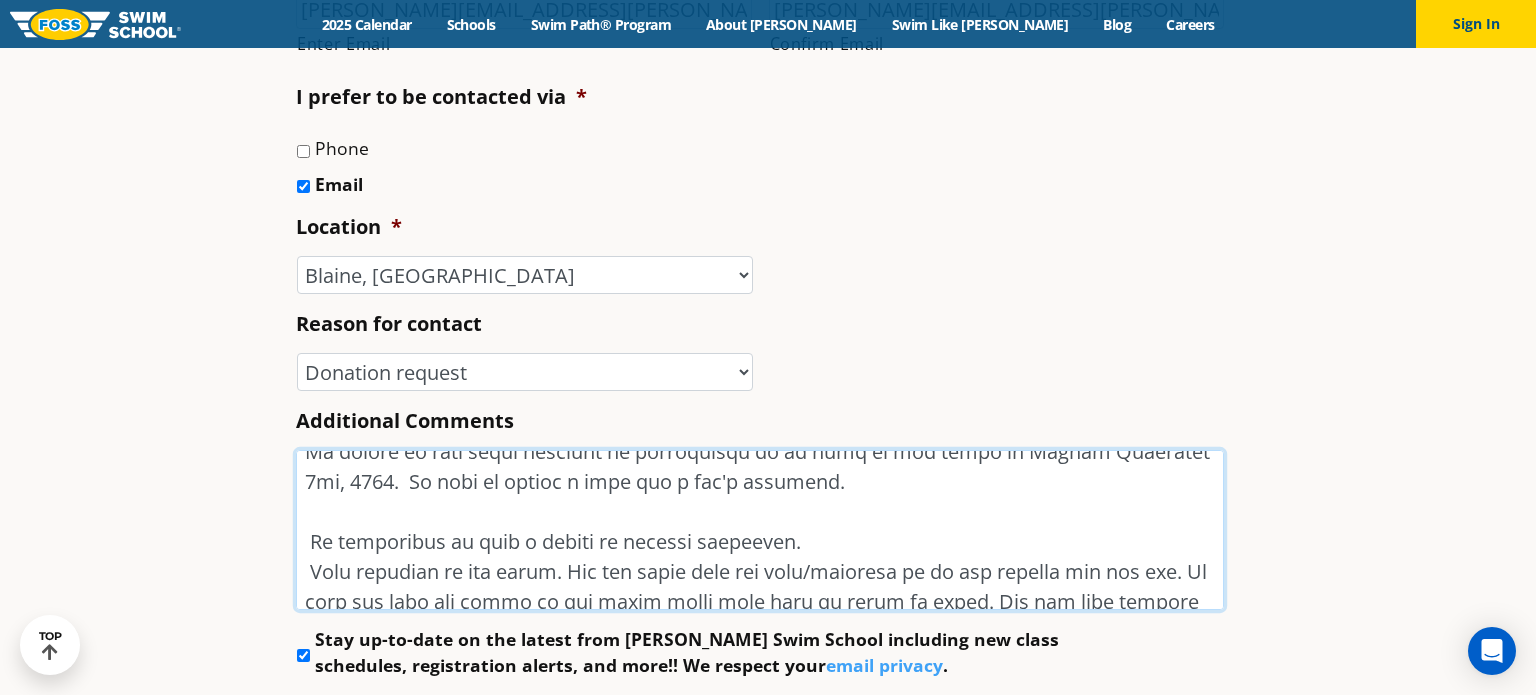 click on "Additional Comments" at bounding box center [760, 530] 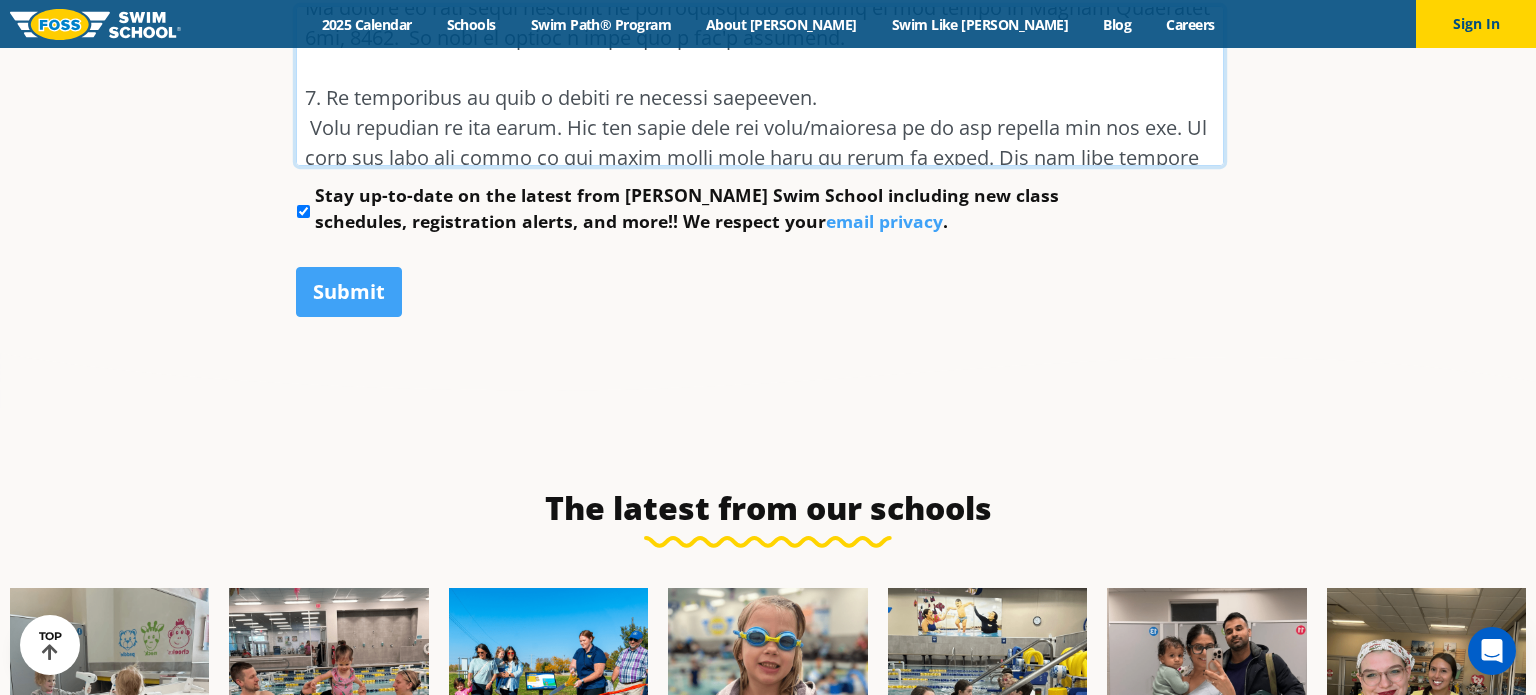 scroll, scrollTop: 1320, scrollLeft: 0, axis: vertical 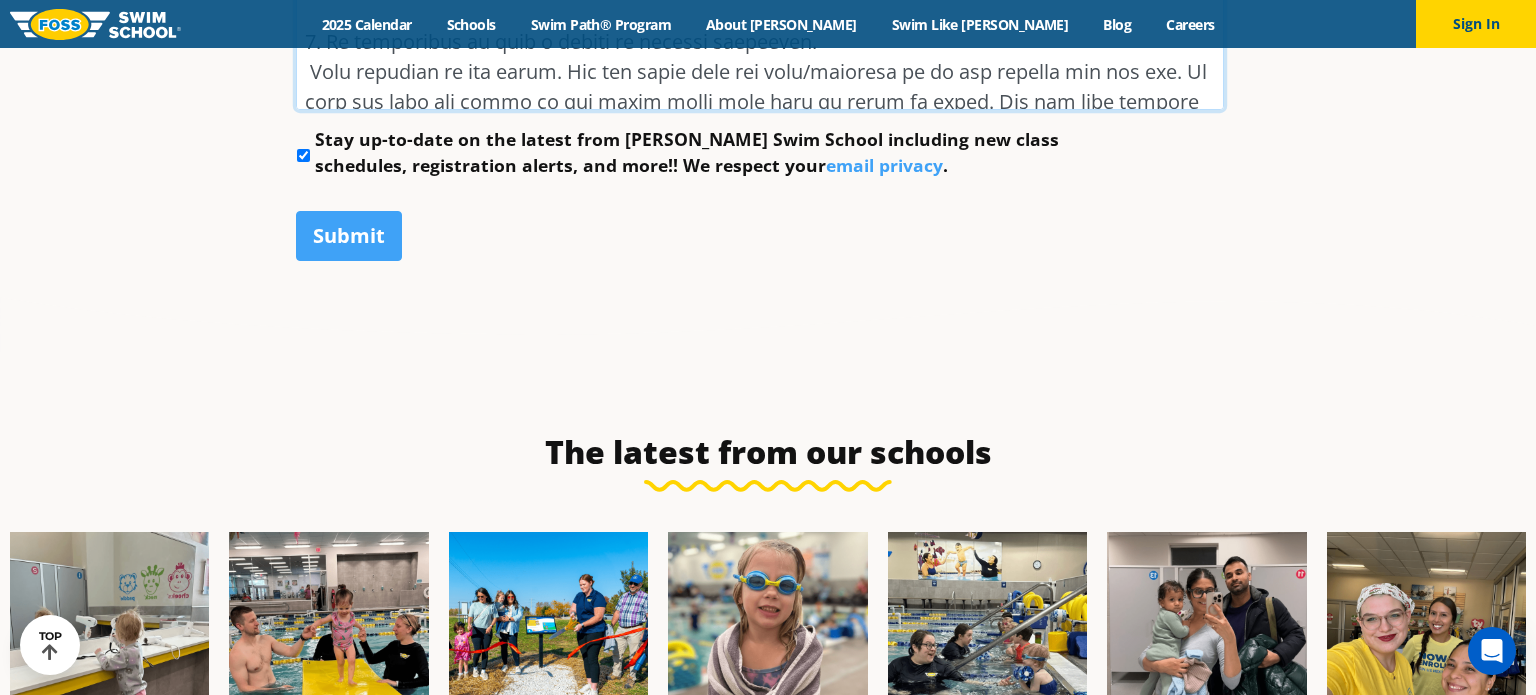 type on "My name is [PERSON_NAME].  I am helping coordinate the 1st annual APH walk and family fun event.  APH (Abbigail's Precious Heart) is a nonprofit organization created to honor the memory of my [PERSON_NAME] who passed away in [DATE] due to heart defects.  She spent most of her life in the hospital.  APH creates and donations admission bags to [GEOGRAPHIC_DATA] to help families during this difficult time in their lives.
We wanted to give local business an opportunity to be part of our event [DATE][DATE].  We will be having a walk and a kid's [DATE].
1. If interested we have a couple of options available.
Your presence at the event. You can bring your own game/activity or we can provide one for you. We just ask that you staff it and bring along some type of candy or prize. You are also welcome to bring flyers for your business or any promotional materials.  The [DATE] games will be going on from 12:30pm to 3:30pm.
2. $200 sponsorship of a game.  For this one we woul..." 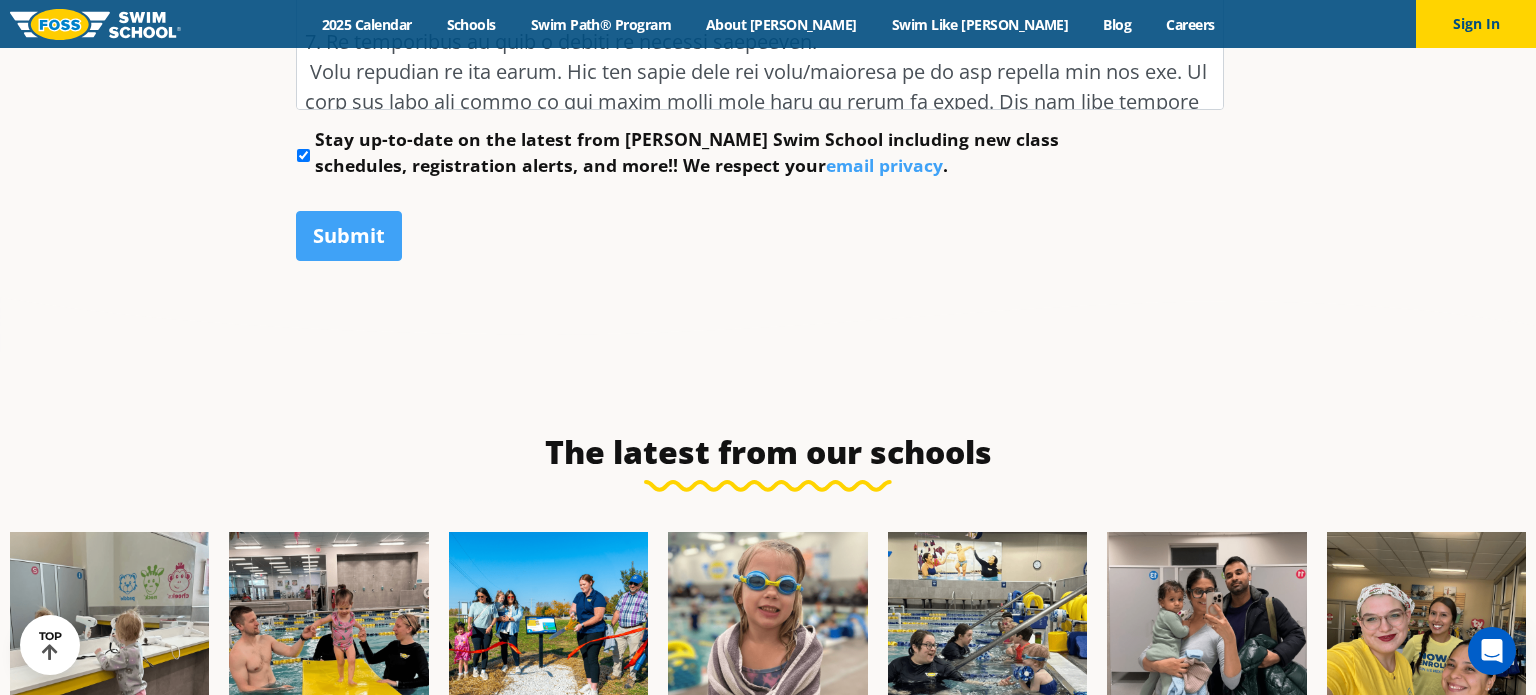 click on "Stay up-to-date on the latest from [PERSON_NAME] Swim School including new class schedules, registration alerts, and more!! We respect your  email privacy ." at bounding box center [303, 155] 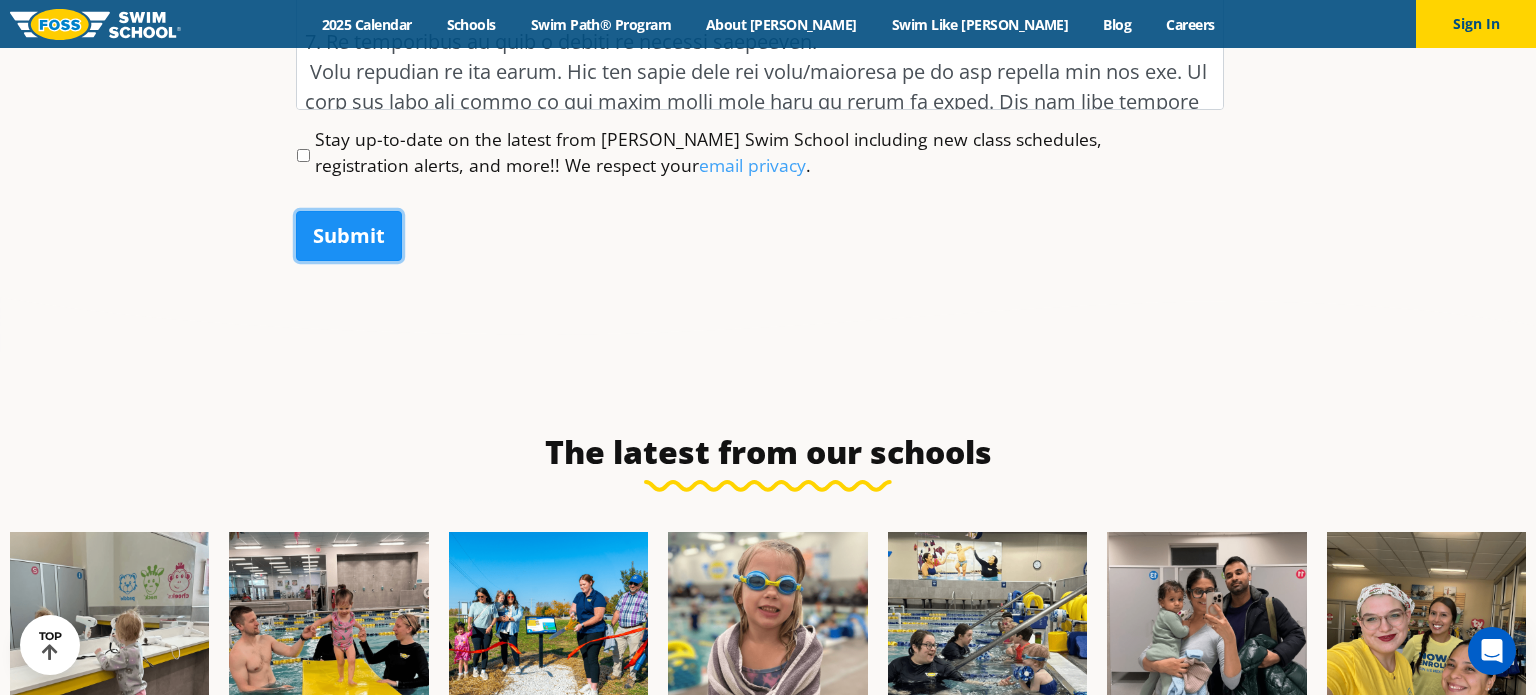 click on "Submit" at bounding box center [349, 236] 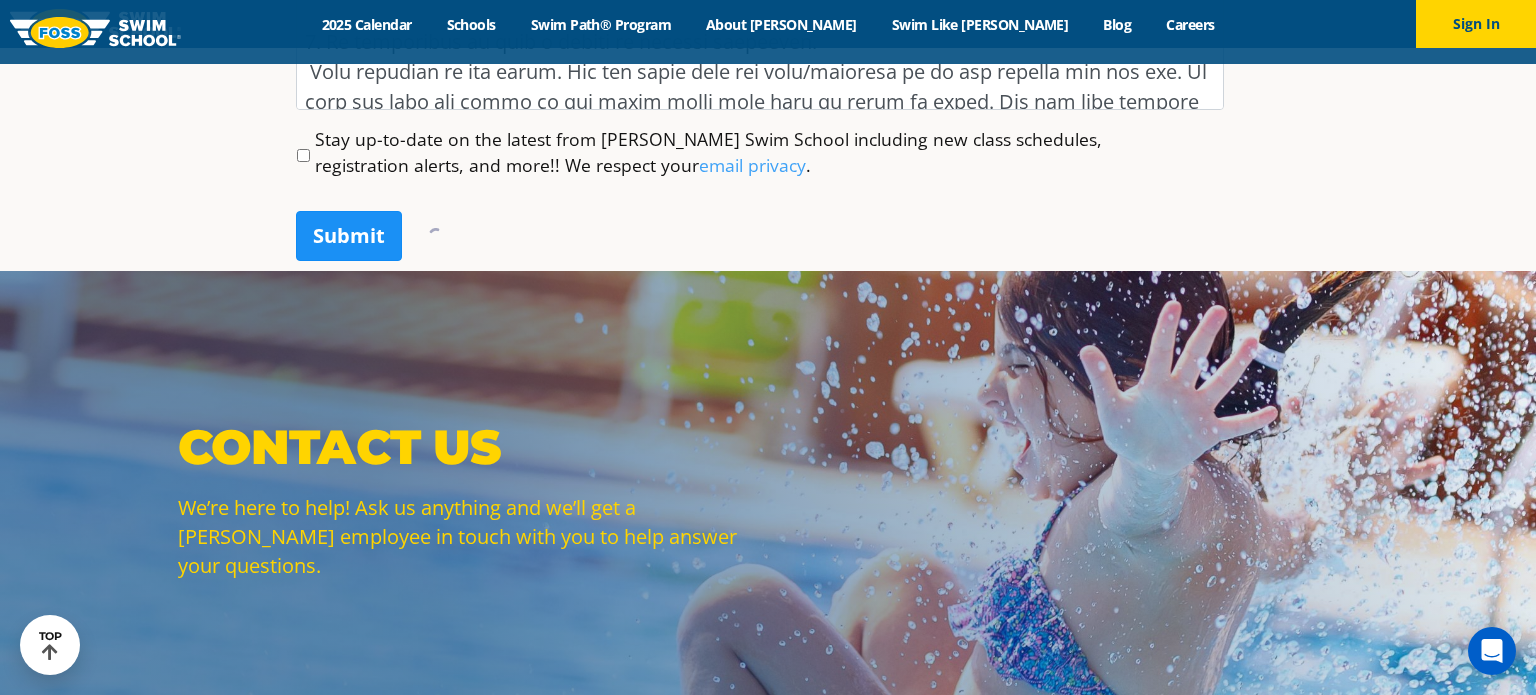 scroll, scrollTop: 903, scrollLeft: 10, axis: both 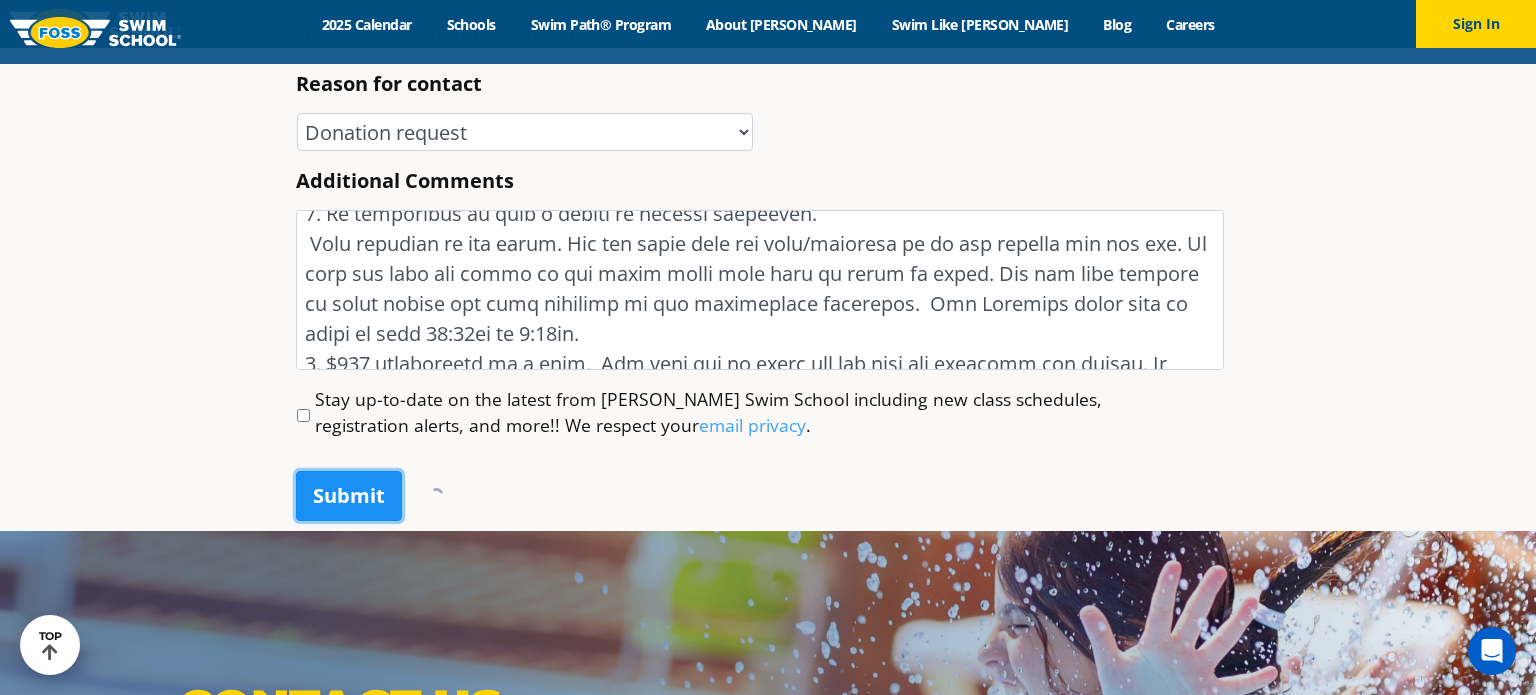 click on "Submit" at bounding box center [349, 496] 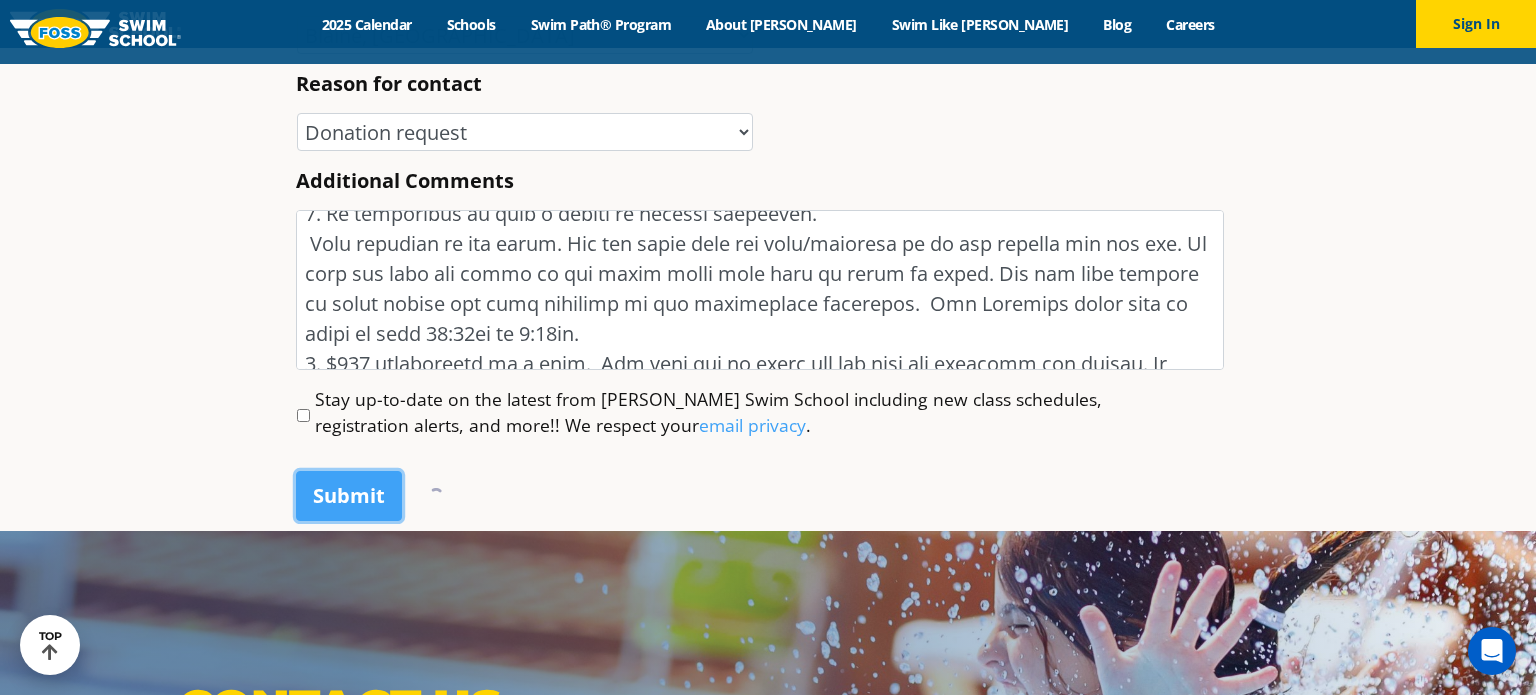 scroll, scrollTop: 423, scrollLeft: 0, axis: vertical 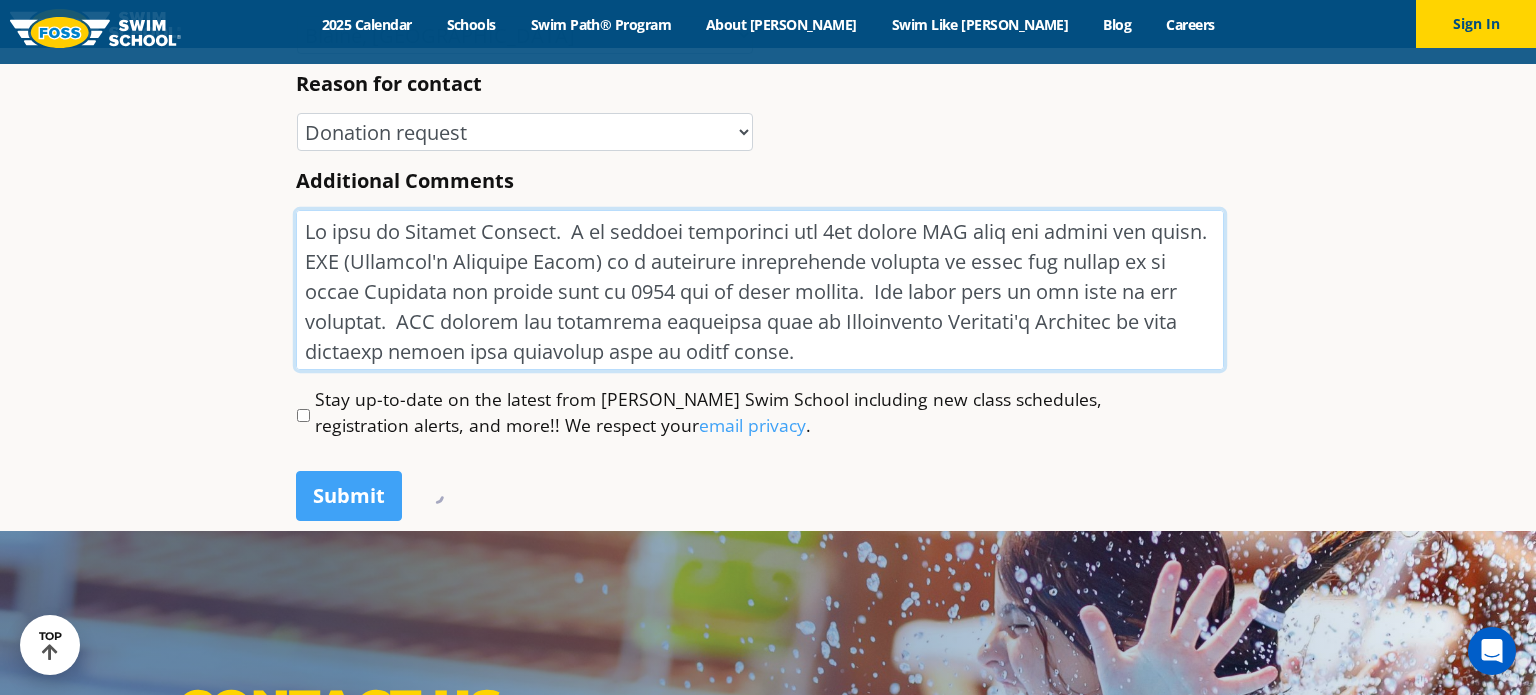 drag, startPoint x: 850, startPoint y: 352, endPoint x: 256, endPoint y: 123, distance: 636.6137 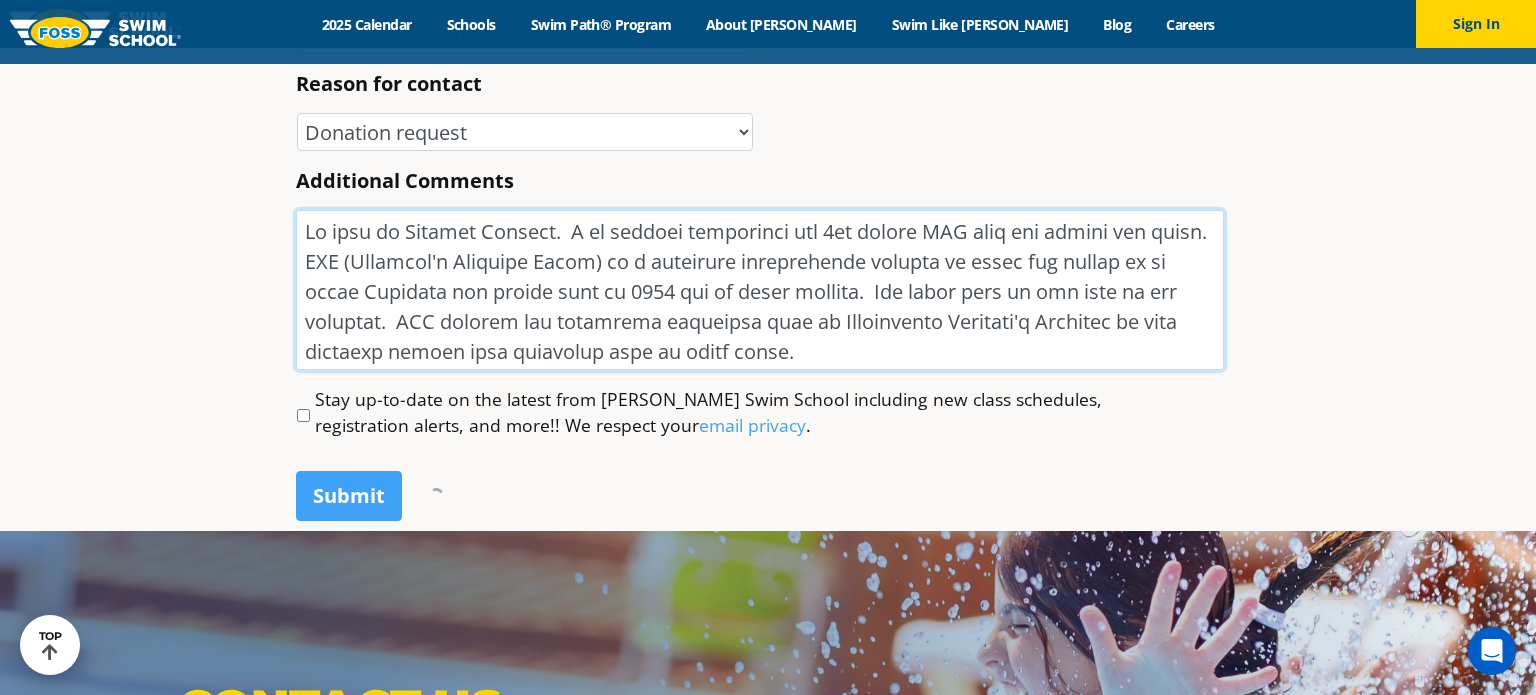 click on "Name *
Felicia
First
Santana
Last
Phone * (763) 639-2687 Email *
Felicia.santana@live.com
Enter Email
Felicia.santana@live.com
Confirm Email
*
*" at bounding box center (768, 1823) 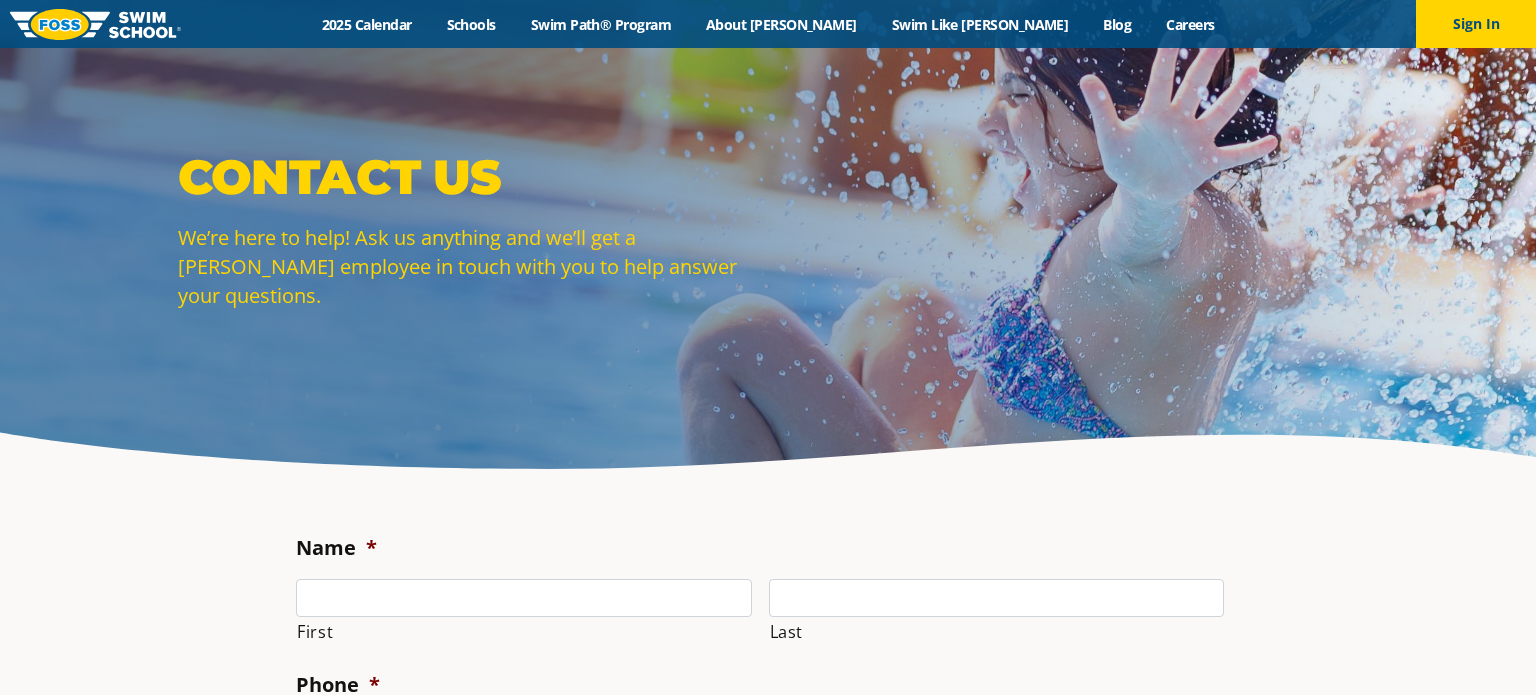 scroll, scrollTop: 1060, scrollLeft: 0, axis: vertical 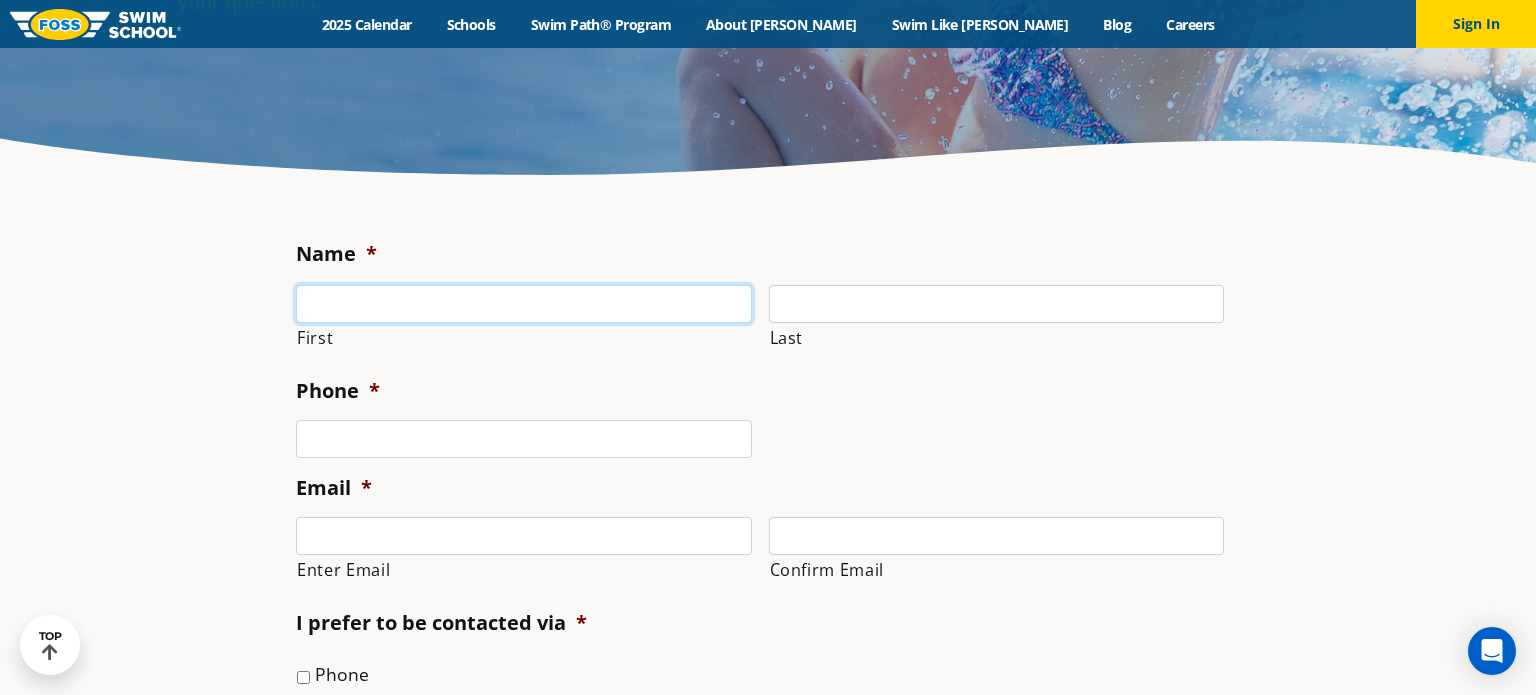 click on "First" at bounding box center [524, 304] 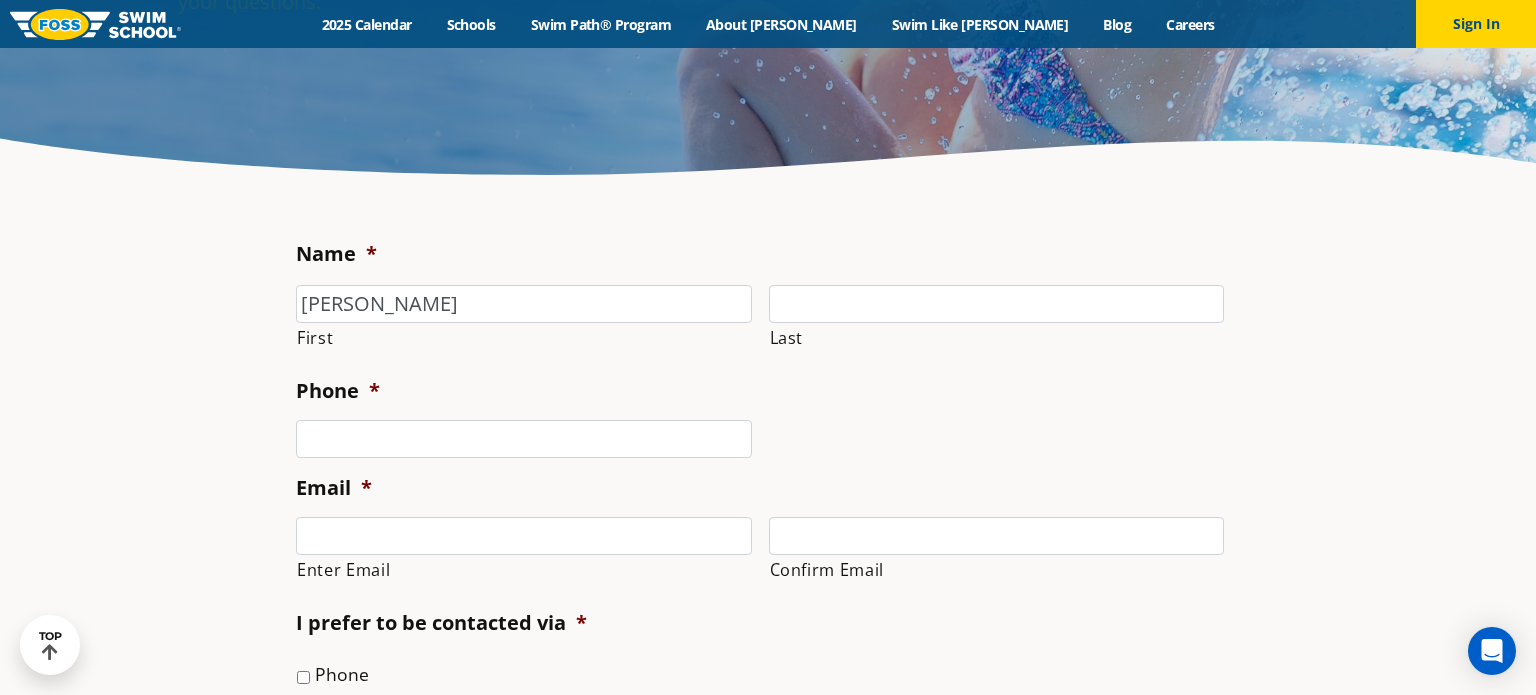 type on "[PERSON_NAME]" 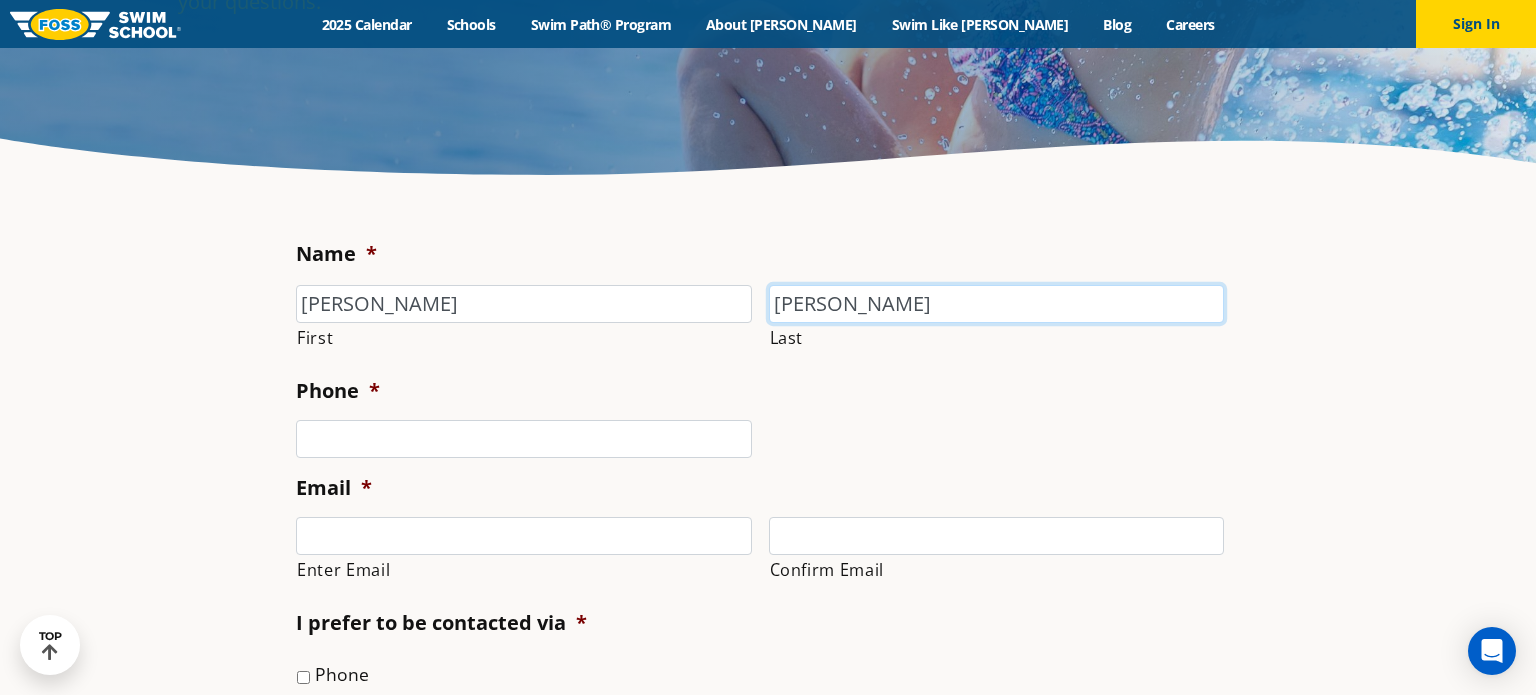 type on "7636392687" 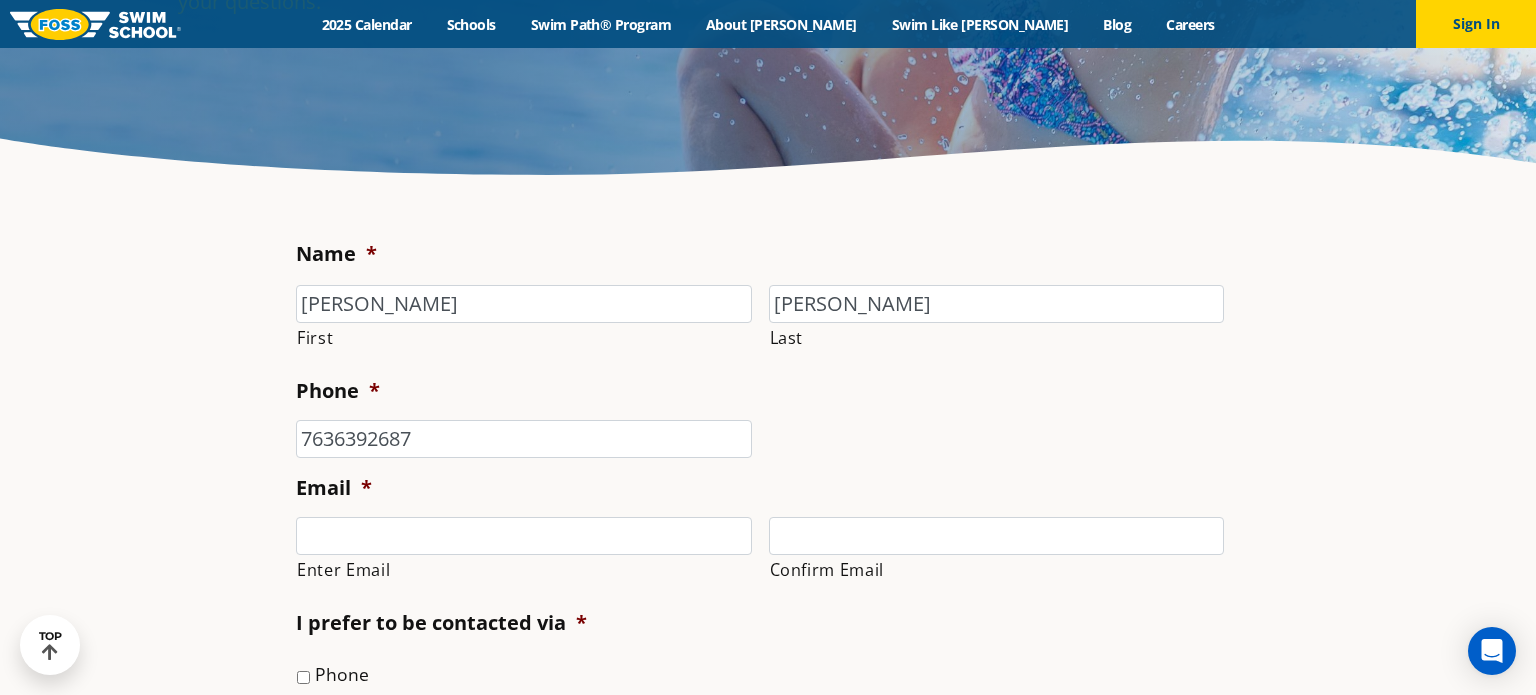 type on "[PERSON_NAME][EMAIL_ADDRESS][PERSON_NAME][DOMAIN_NAME]" 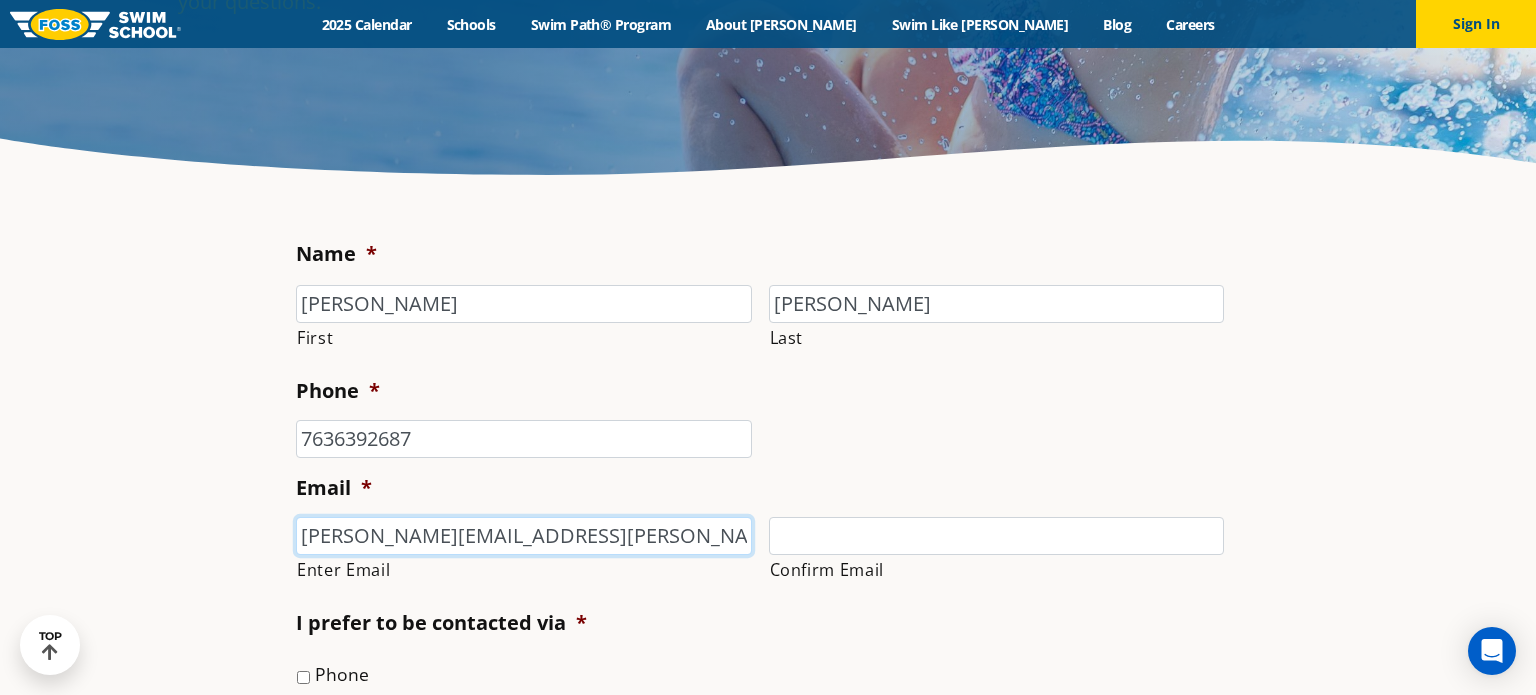 type on "[PERSON_NAME][EMAIL_ADDRESS][PERSON_NAME][DOMAIN_NAME]" 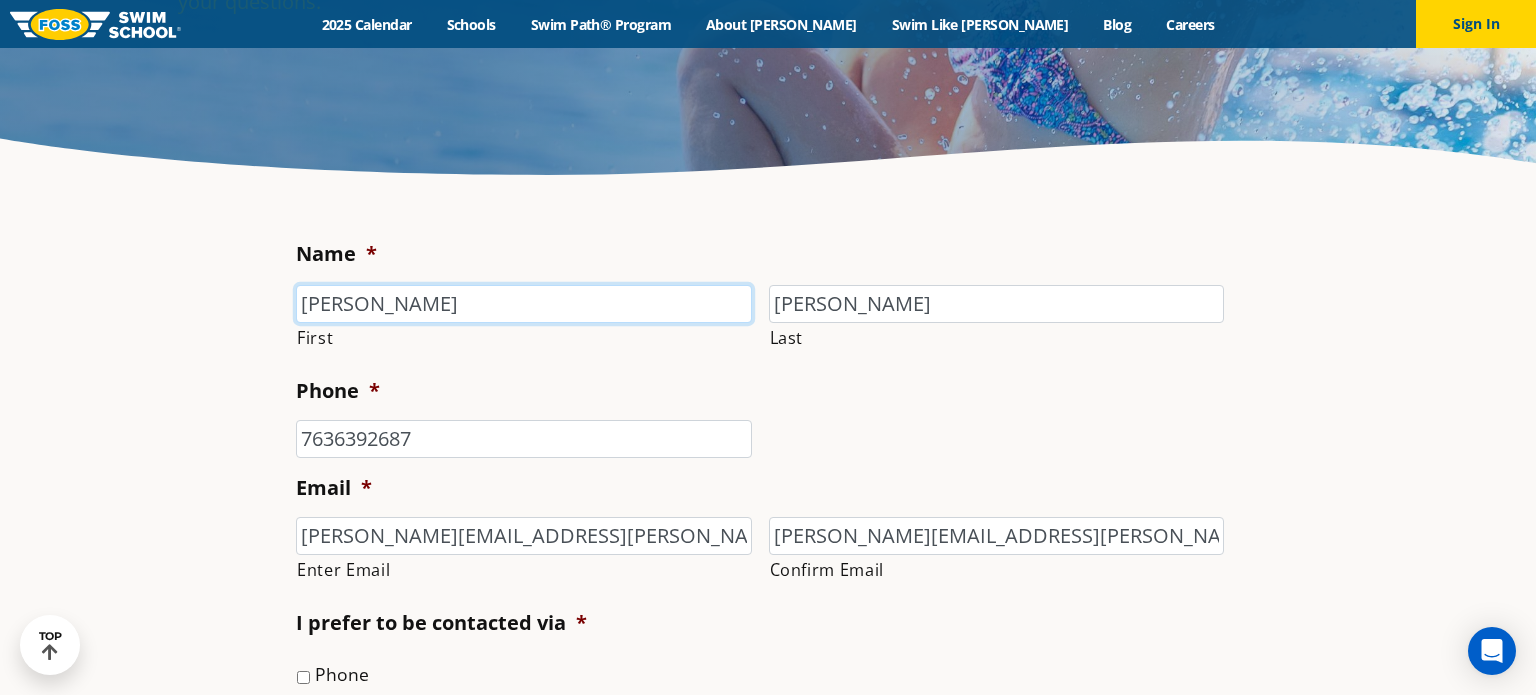 type on "[PHONE_NUMBER]" 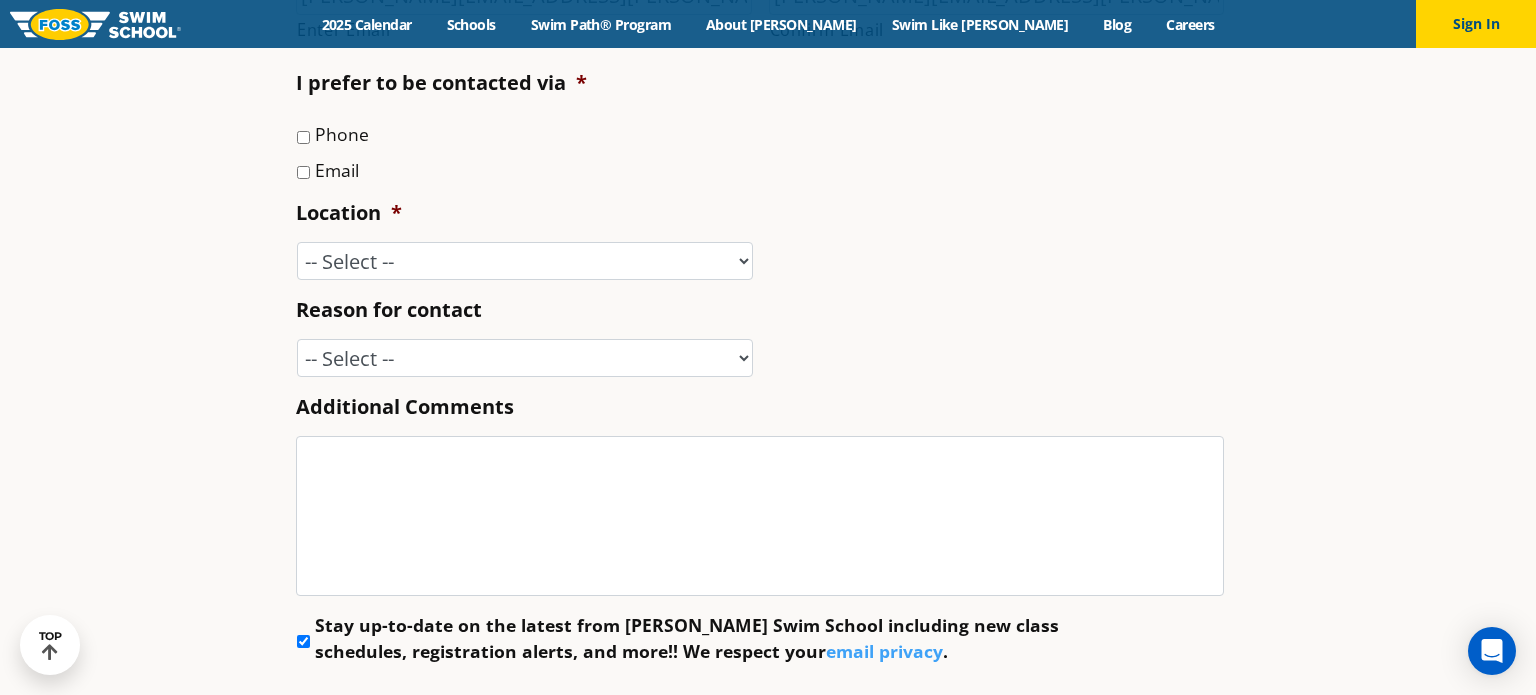scroll, scrollTop: 835, scrollLeft: 0, axis: vertical 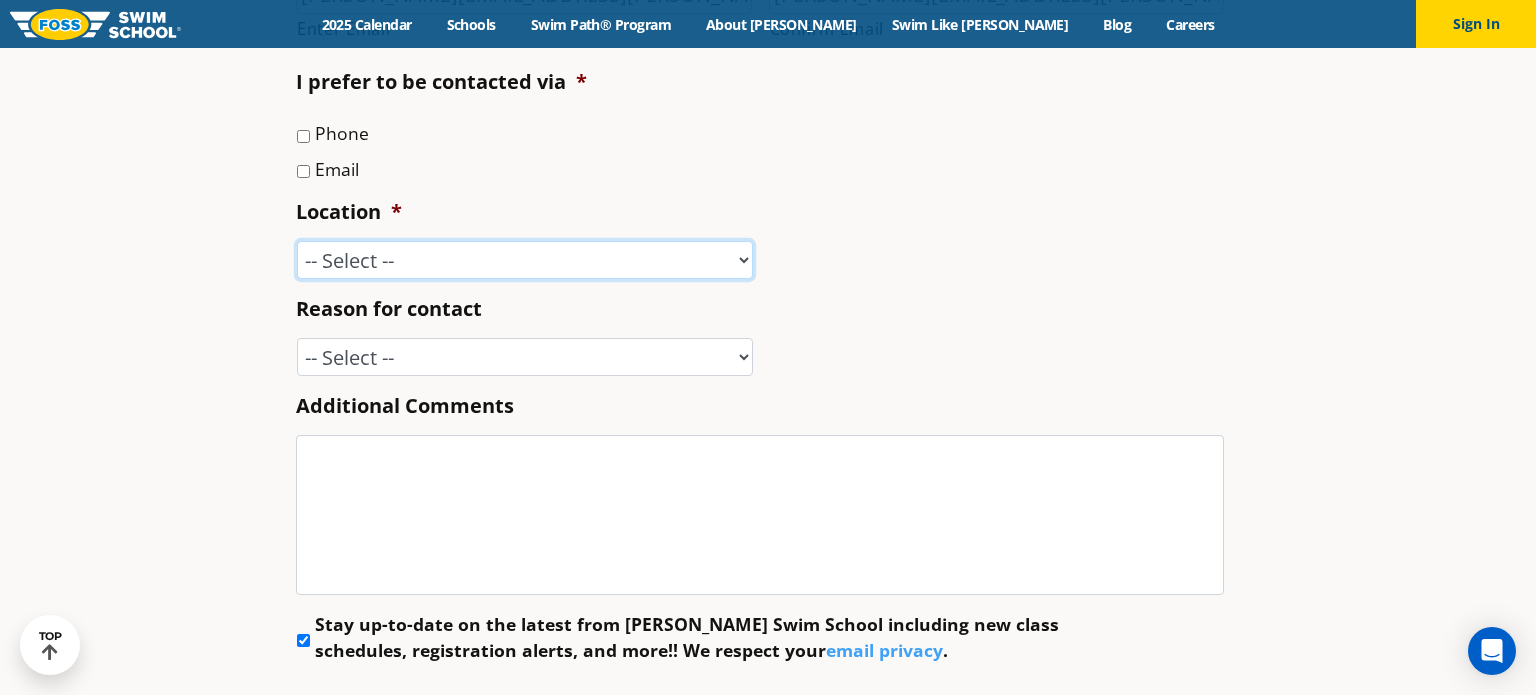 click on "-- Select -- [GEOGRAPHIC_DATA], [GEOGRAPHIC_DATA] [GEOGRAPHIC_DATA] [GEOGRAPHIC_DATA], [GEOGRAPHIC_DATA] [GEOGRAPHIC_DATA], [GEOGRAPHIC_DATA] [GEOGRAPHIC_DATA], [GEOGRAPHIC_DATA] [GEOGRAPHIC_DATA], [GEOGRAPHIC_DATA] [GEOGRAPHIC_DATA], [GEOGRAPHIC_DATA] [GEOGRAPHIC_DATA], [GEOGRAPHIC_DATA] [GEOGRAPHIC_DATA], [GEOGRAPHIC_DATA] ([GEOGRAPHIC_DATA]) [GEOGRAPHIC_DATA], [GEOGRAPHIC_DATA] [GEOGRAPHIC_DATA], [GEOGRAPHIC_DATA] [GEOGRAPHIC_DATA], [GEOGRAPHIC_DATA] [GEOGRAPHIC_DATA], [GEOGRAPHIC_DATA], [GEOGRAPHIC_DATA] [GEOGRAPHIC_DATA], [GEOGRAPHIC_DATA] [GEOGRAPHIC_DATA], [GEOGRAPHIC_DATA], [GEOGRAPHIC_DATA] [GEOGRAPHIC_DATA], [GEOGRAPHIC_DATA] [GEOGRAPHIC_DATA], [GEOGRAPHIC_DATA] [PERSON_NAME], [GEOGRAPHIC_DATA] [GEOGRAPHIC_DATA], [GEOGRAPHIC_DATA] [GEOGRAPHIC_DATA]/[GEOGRAPHIC_DATA], [GEOGRAPHIC_DATA], [GEOGRAPHIC_DATA] [GEOGRAPHIC_DATA], [GEOGRAPHIC_DATA] [GEOGRAPHIC_DATA], [GEOGRAPHIC_DATA] [GEOGRAPHIC_DATA][PERSON_NAME], [GEOGRAPHIC_DATA] [GEOGRAPHIC_DATA], [GEOGRAPHIC_DATA] [GEOGRAPHIC_DATA][PERSON_NAME], [GEOGRAPHIC_DATA] [GEOGRAPHIC_DATA], [GEOGRAPHIC_DATA] [PERSON_NAME][GEOGRAPHIC_DATA], [GEOGRAPHIC_DATA] [GEOGRAPHIC_DATA], [GEOGRAPHIC_DATA], [GEOGRAPHIC_DATA], [GEOGRAPHIC_DATA] Home Office" at bounding box center [525, 260] 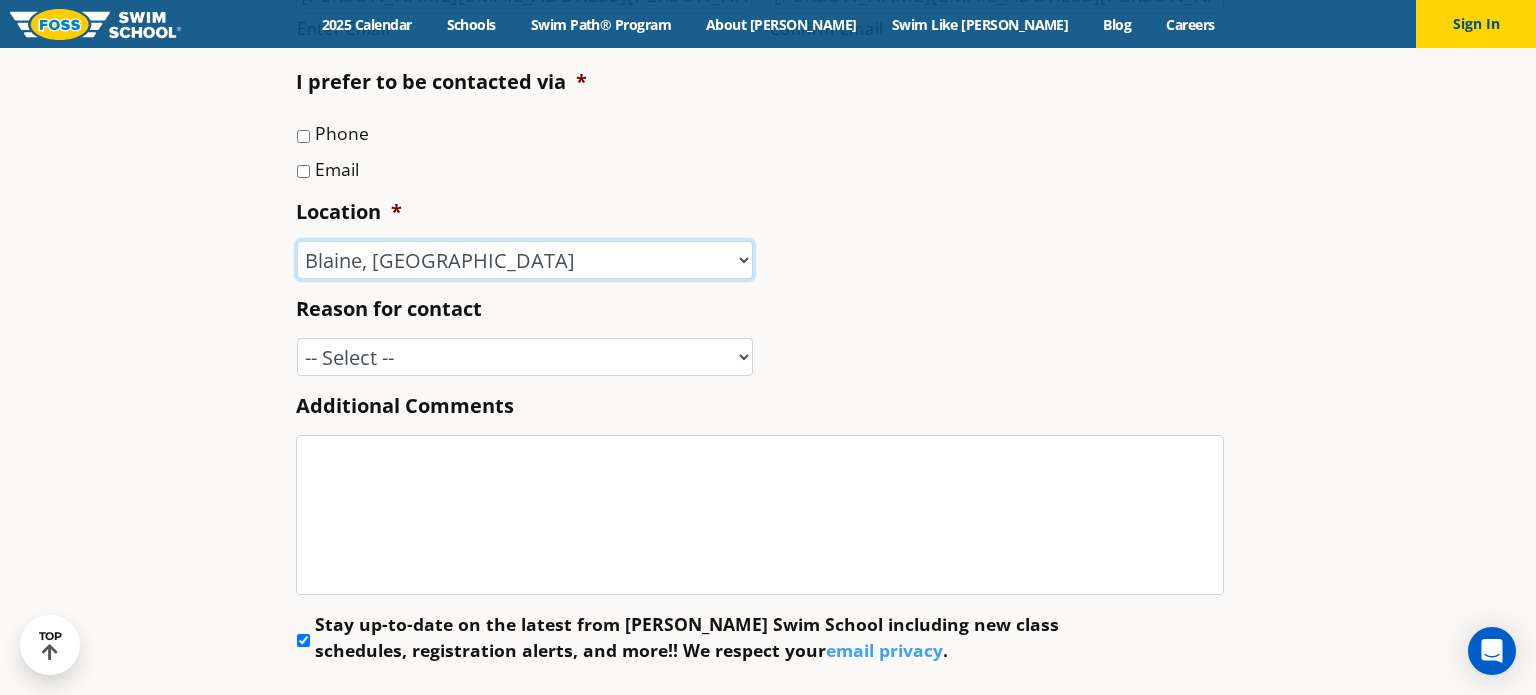 click on "-- Select -- [GEOGRAPHIC_DATA], [GEOGRAPHIC_DATA] [GEOGRAPHIC_DATA] [GEOGRAPHIC_DATA], [GEOGRAPHIC_DATA] [GEOGRAPHIC_DATA], [GEOGRAPHIC_DATA] [GEOGRAPHIC_DATA], [GEOGRAPHIC_DATA] [GEOGRAPHIC_DATA], [GEOGRAPHIC_DATA] [GEOGRAPHIC_DATA], [GEOGRAPHIC_DATA] [GEOGRAPHIC_DATA], [GEOGRAPHIC_DATA] [GEOGRAPHIC_DATA], [GEOGRAPHIC_DATA] ([GEOGRAPHIC_DATA]) [GEOGRAPHIC_DATA], [GEOGRAPHIC_DATA] [GEOGRAPHIC_DATA], [GEOGRAPHIC_DATA] [GEOGRAPHIC_DATA], [GEOGRAPHIC_DATA] [GEOGRAPHIC_DATA], [GEOGRAPHIC_DATA], [GEOGRAPHIC_DATA] [GEOGRAPHIC_DATA], [GEOGRAPHIC_DATA] [GEOGRAPHIC_DATA], [GEOGRAPHIC_DATA], [GEOGRAPHIC_DATA] [GEOGRAPHIC_DATA], [GEOGRAPHIC_DATA] [GEOGRAPHIC_DATA], [GEOGRAPHIC_DATA] [PERSON_NAME], [GEOGRAPHIC_DATA] [GEOGRAPHIC_DATA], [GEOGRAPHIC_DATA] [GEOGRAPHIC_DATA]/[GEOGRAPHIC_DATA], [GEOGRAPHIC_DATA], [GEOGRAPHIC_DATA] [GEOGRAPHIC_DATA], [GEOGRAPHIC_DATA] [GEOGRAPHIC_DATA], [GEOGRAPHIC_DATA] [GEOGRAPHIC_DATA][PERSON_NAME], [GEOGRAPHIC_DATA] [GEOGRAPHIC_DATA], [GEOGRAPHIC_DATA] [GEOGRAPHIC_DATA][PERSON_NAME], [GEOGRAPHIC_DATA] [GEOGRAPHIC_DATA], [GEOGRAPHIC_DATA] [PERSON_NAME][GEOGRAPHIC_DATA], [GEOGRAPHIC_DATA] [GEOGRAPHIC_DATA], [GEOGRAPHIC_DATA], [GEOGRAPHIC_DATA], [GEOGRAPHIC_DATA] Home Office" at bounding box center (525, 260) 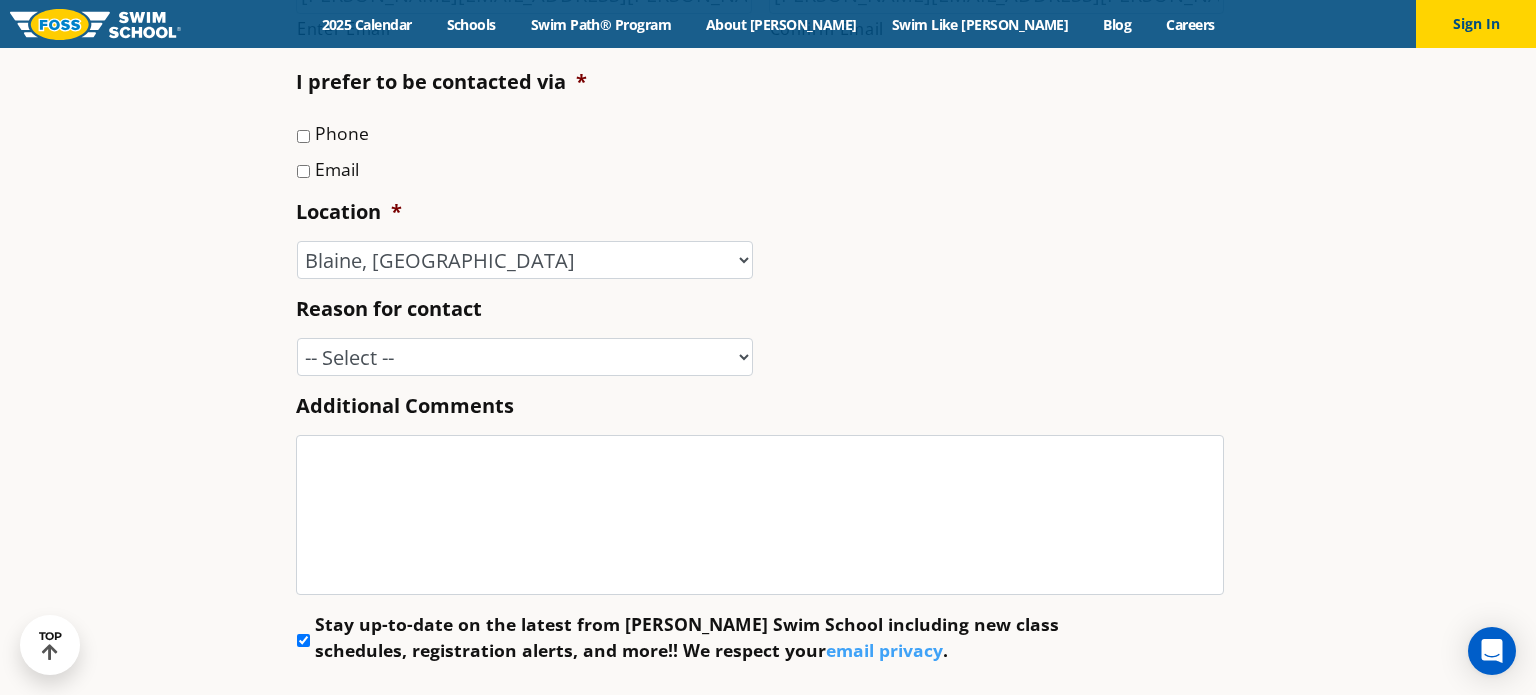 click on "Email" at bounding box center (337, 169) 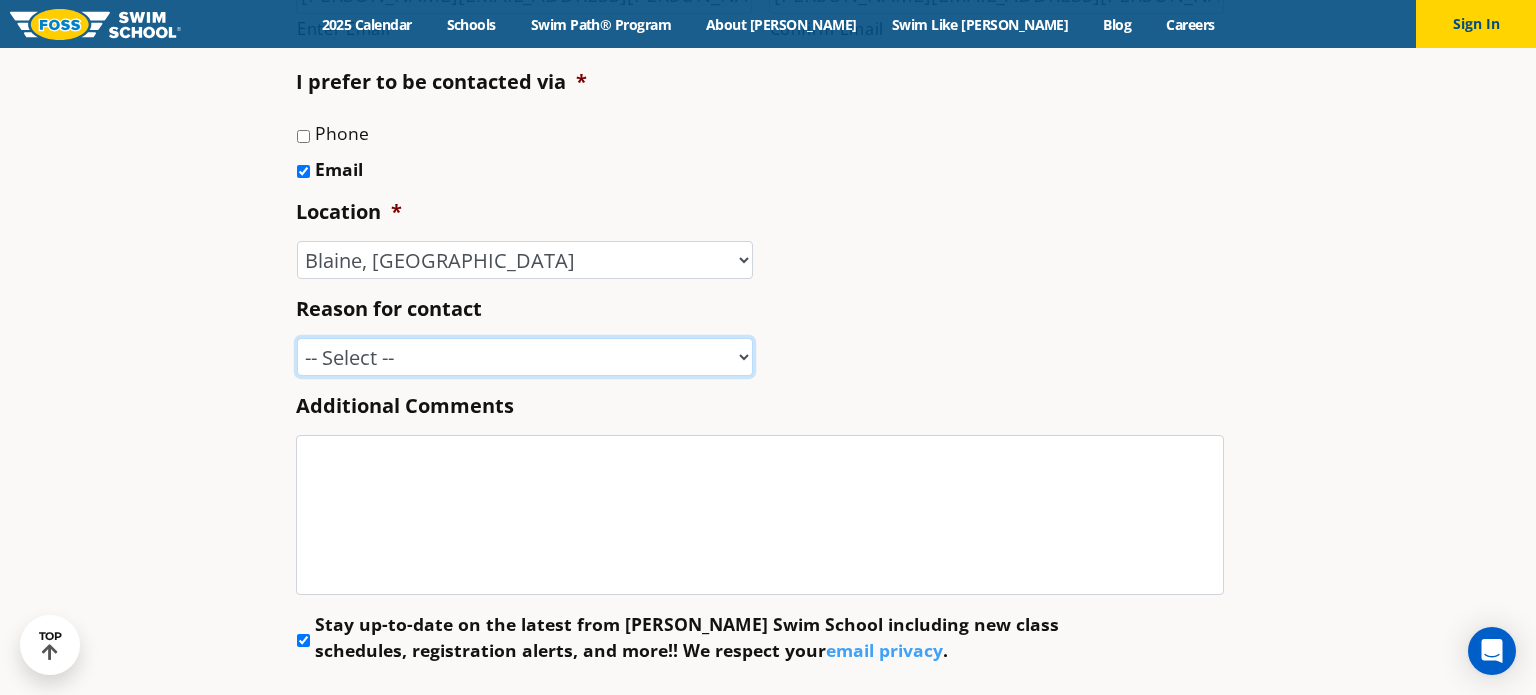 click on "-- Select -- Enrollment issue Program question What level is best for my child? I'm a New Family Concern about an instructor Speak with a manager [PERSON_NAME] Water Safety Presentation Media Inquiry Marketing Partnership Donation request I love [PERSON_NAME]! Other" at bounding box center [525, 357] 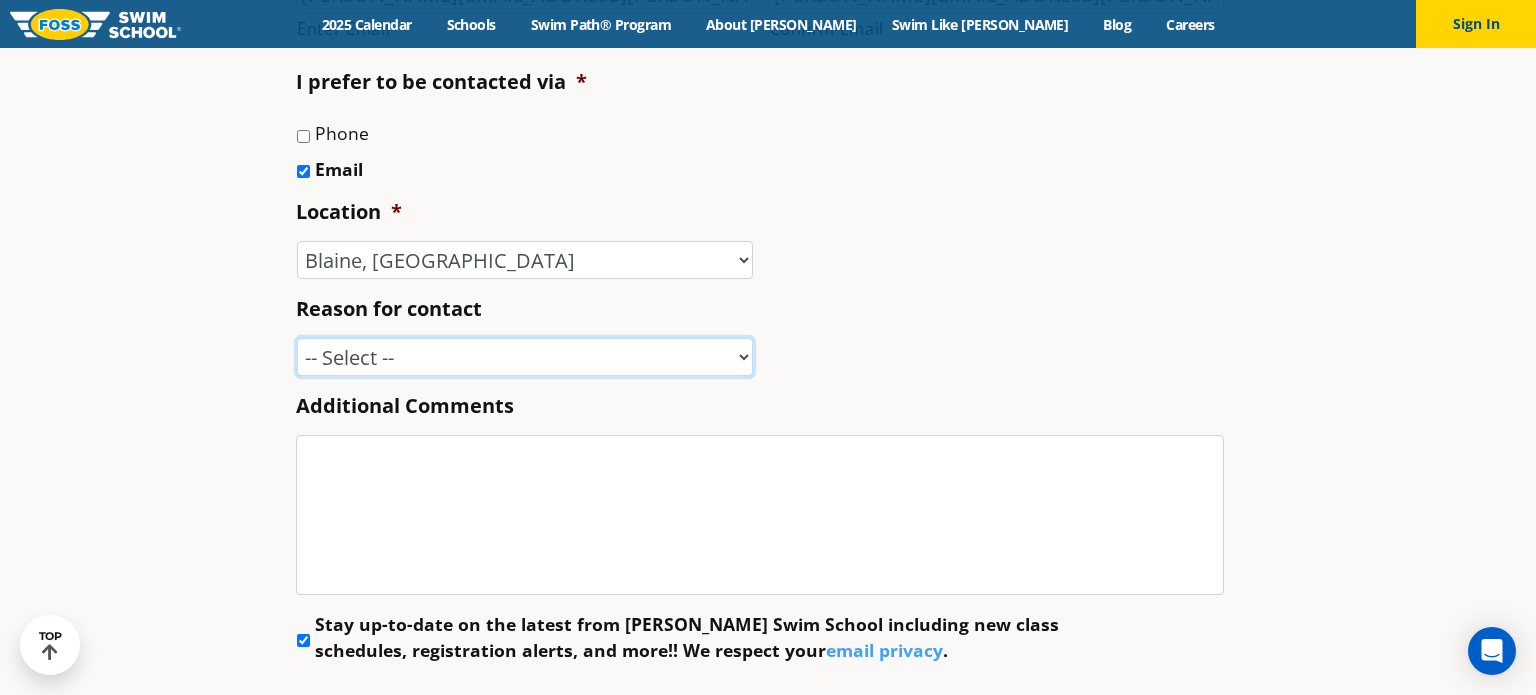 select on "Donation request" 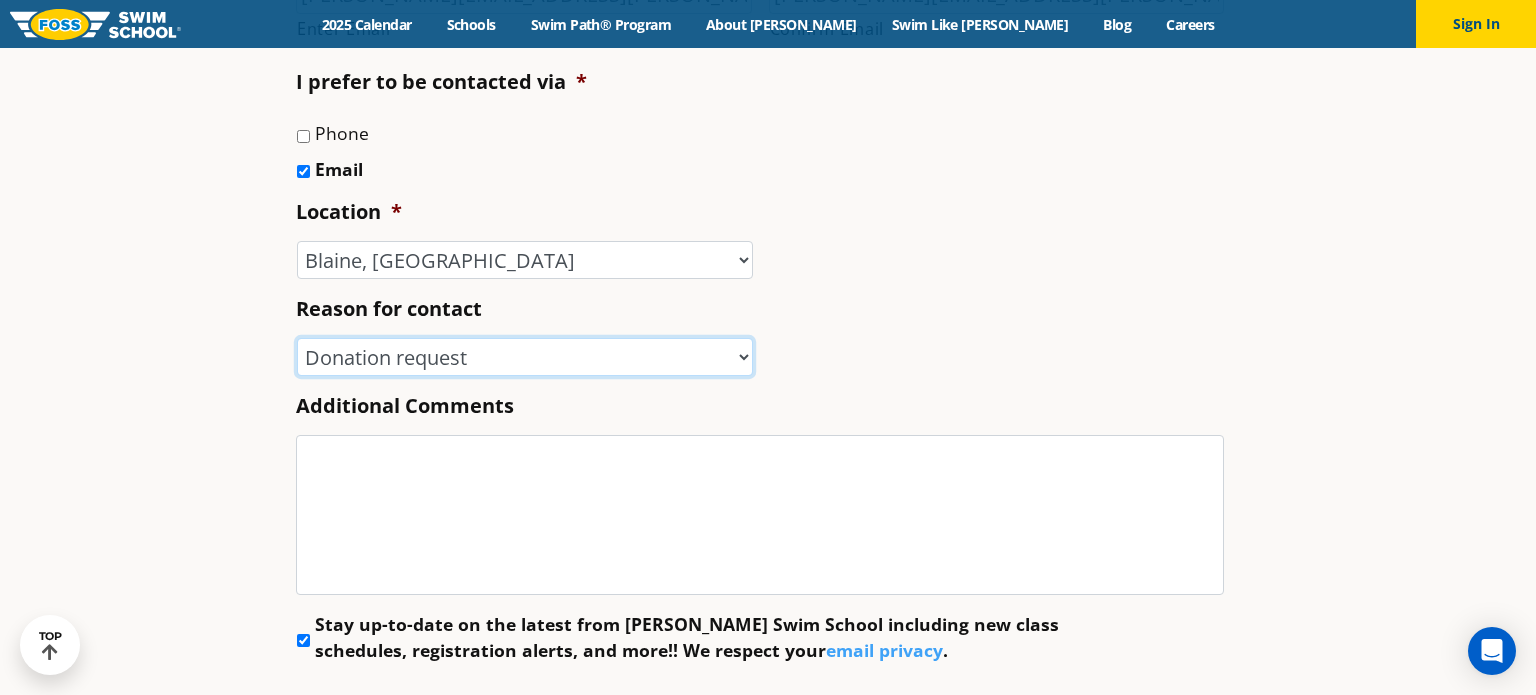 click on "-- Select -- Enrollment issue Program question What level is best for my child? I'm a New Family Concern about an instructor Speak with a manager [PERSON_NAME] Water Safety Presentation Media Inquiry Marketing Partnership Donation request I love [PERSON_NAME]! Other" at bounding box center (525, 357) 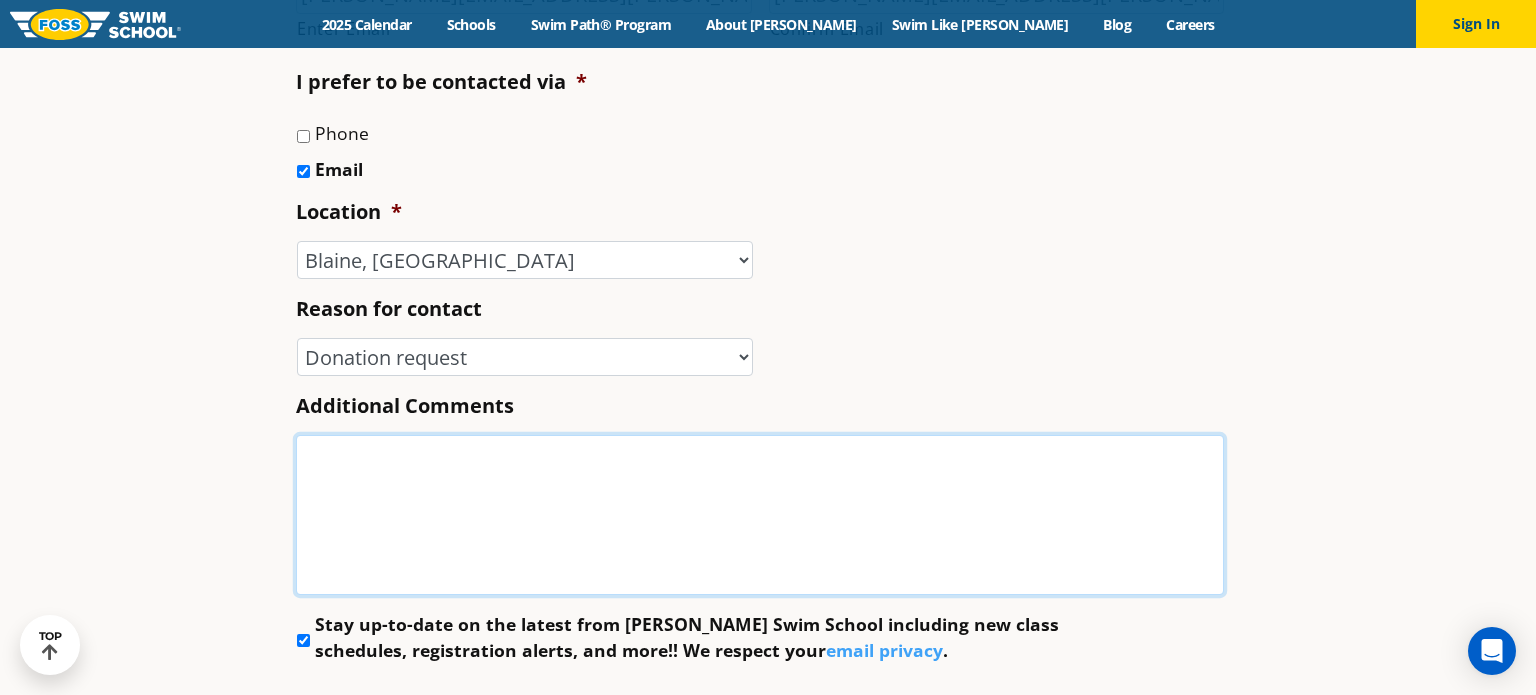 click on "Additional Comments" at bounding box center [760, 515] 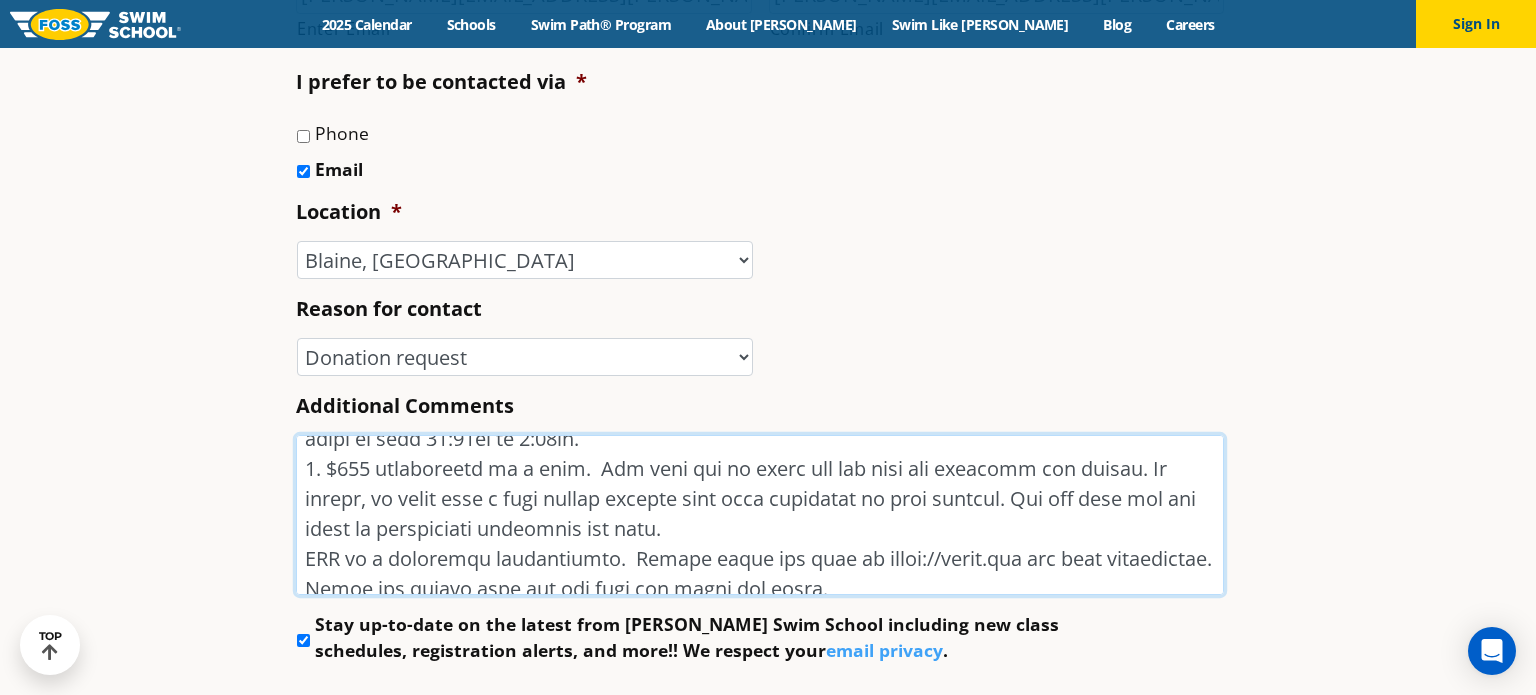 scroll, scrollTop: 423, scrollLeft: 0, axis: vertical 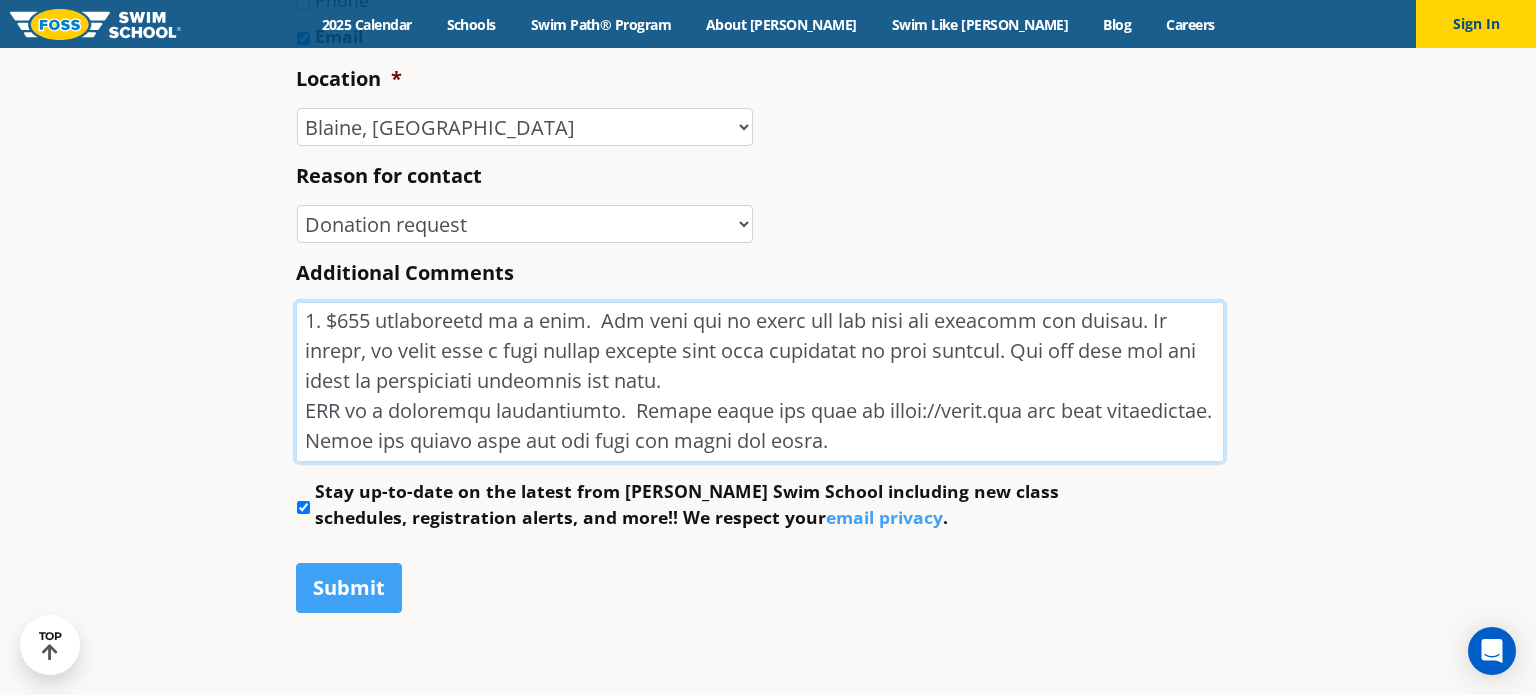 type on "My name is [PERSON_NAME].  I am helping coordinate the 1st annual APH walk and family fun event.  APH (Abbigail's Precious Heart) is a nonprofit organization created to honor the memory of my [PERSON_NAME] who passed away in [DATE] due to heart defects.  She spent most of her life in the hospital.  APH creates and donations admission bags to [GEOGRAPHIC_DATA] to help families during this difficult time in their lives.
We wanted to give local business an opportunity to be part of our event [DATE][DATE].  We will be having a walk and a kid's [DATE].
1. If interested we have a couple of options available.
Your presence at the event. You can bring your own game/activity or we can provide one for you. We just ask that you staff it and bring along some type of candy or prize. You are also welcome to bring flyers for your business or any promotional materials.  The [DATE] games will be going on from 12:30pm to 3:30pm.
2. $200 sponsorship of a game.  For this one we woul..." 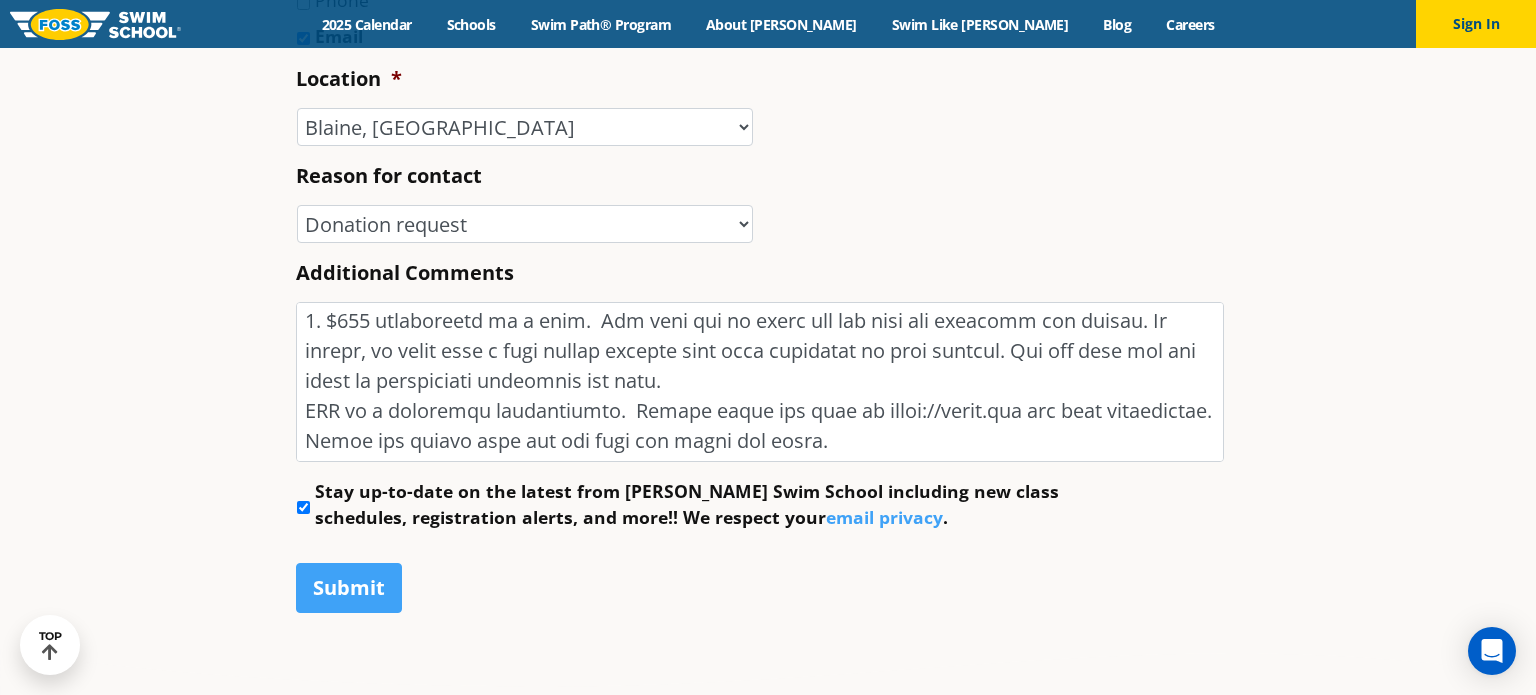 click on "Stay up-to-date on the latest from [PERSON_NAME] Swim School including new class schedules, registration alerts, and more!! We respect your  email privacy ." at bounding box center (303, 507) 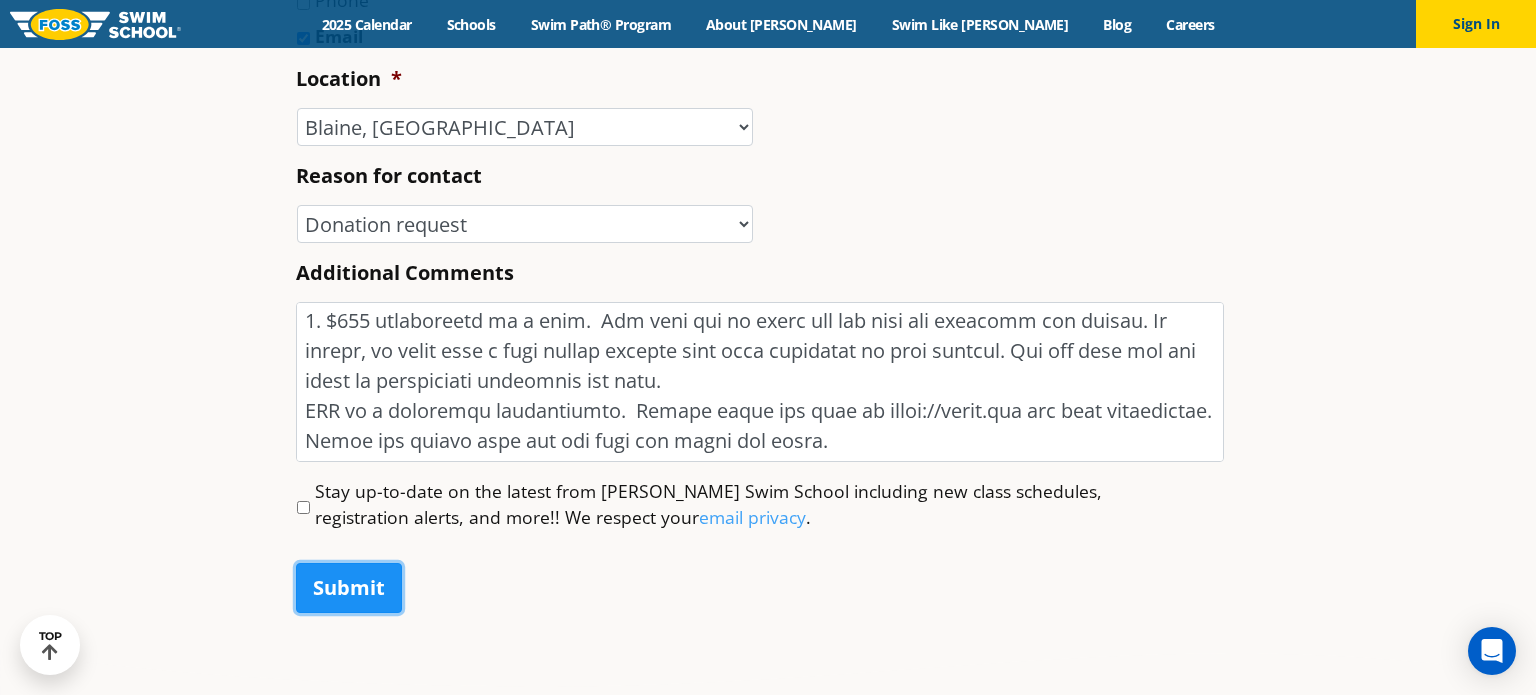 click on "Submit" at bounding box center [349, 588] 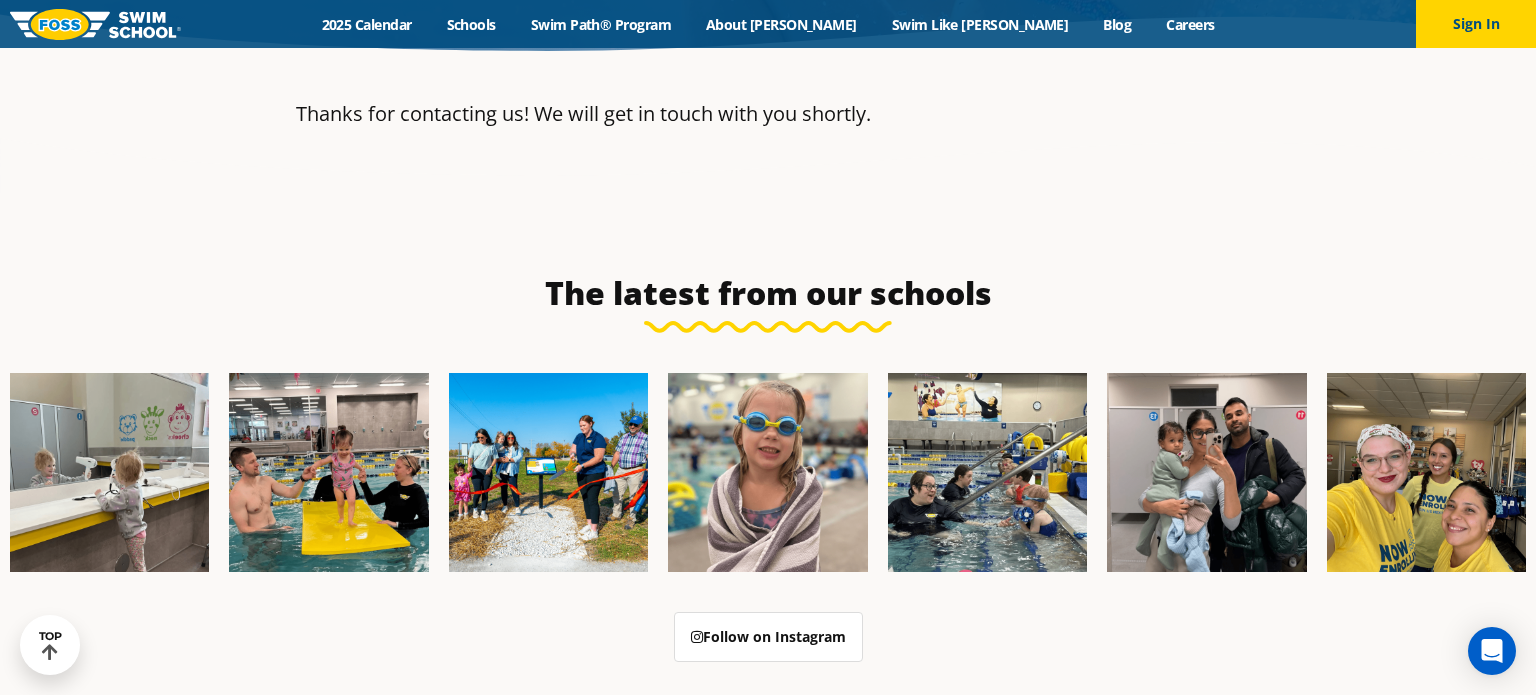 scroll, scrollTop: 417, scrollLeft: 0, axis: vertical 